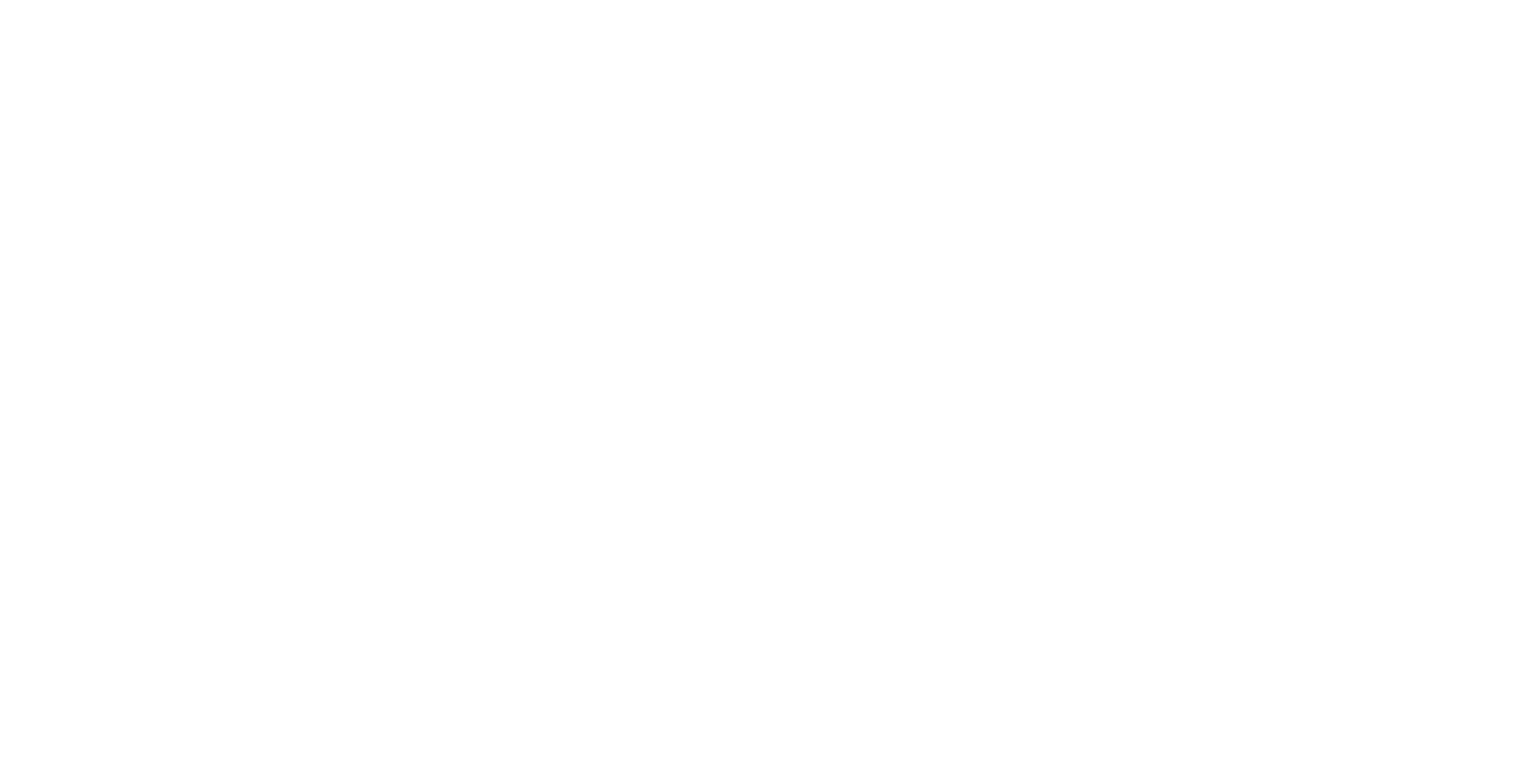 scroll, scrollTop: 0, scrollLeft: 0, axis: both 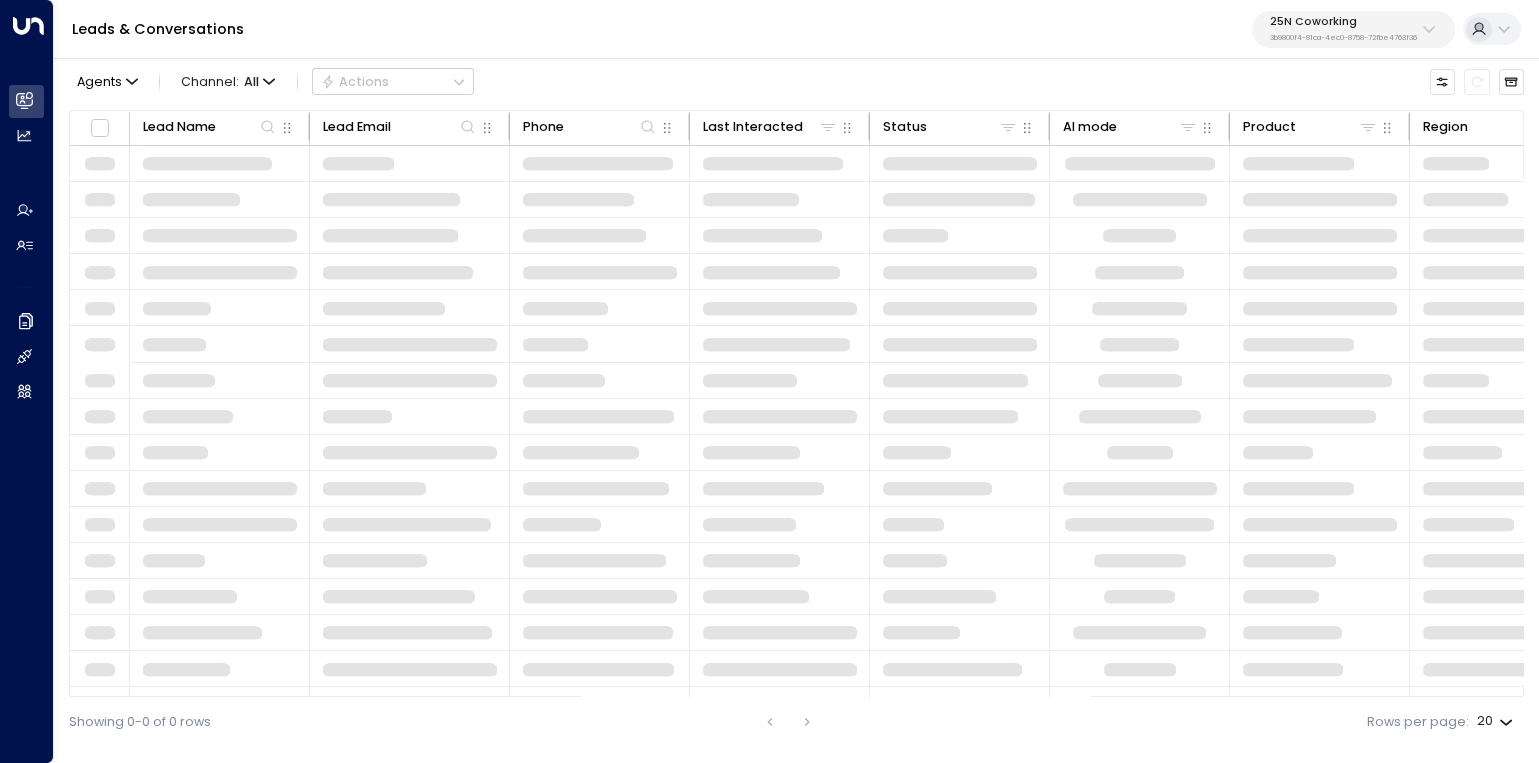 click on "3b9800f4-81ca-4ec0-8758-72fbe4763f36" at bounding box center [1343, 38] 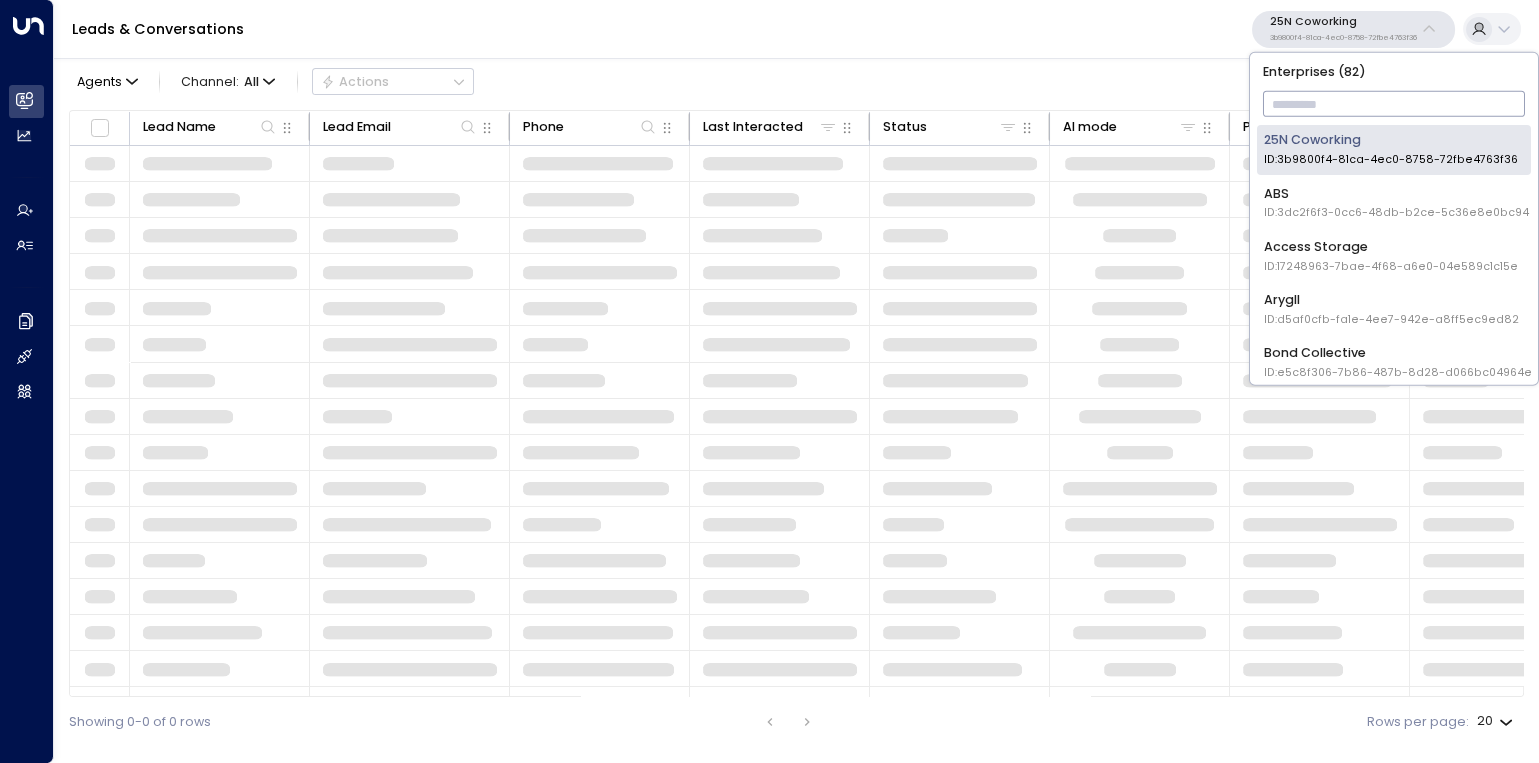 click at bounding box center [1393, 104] 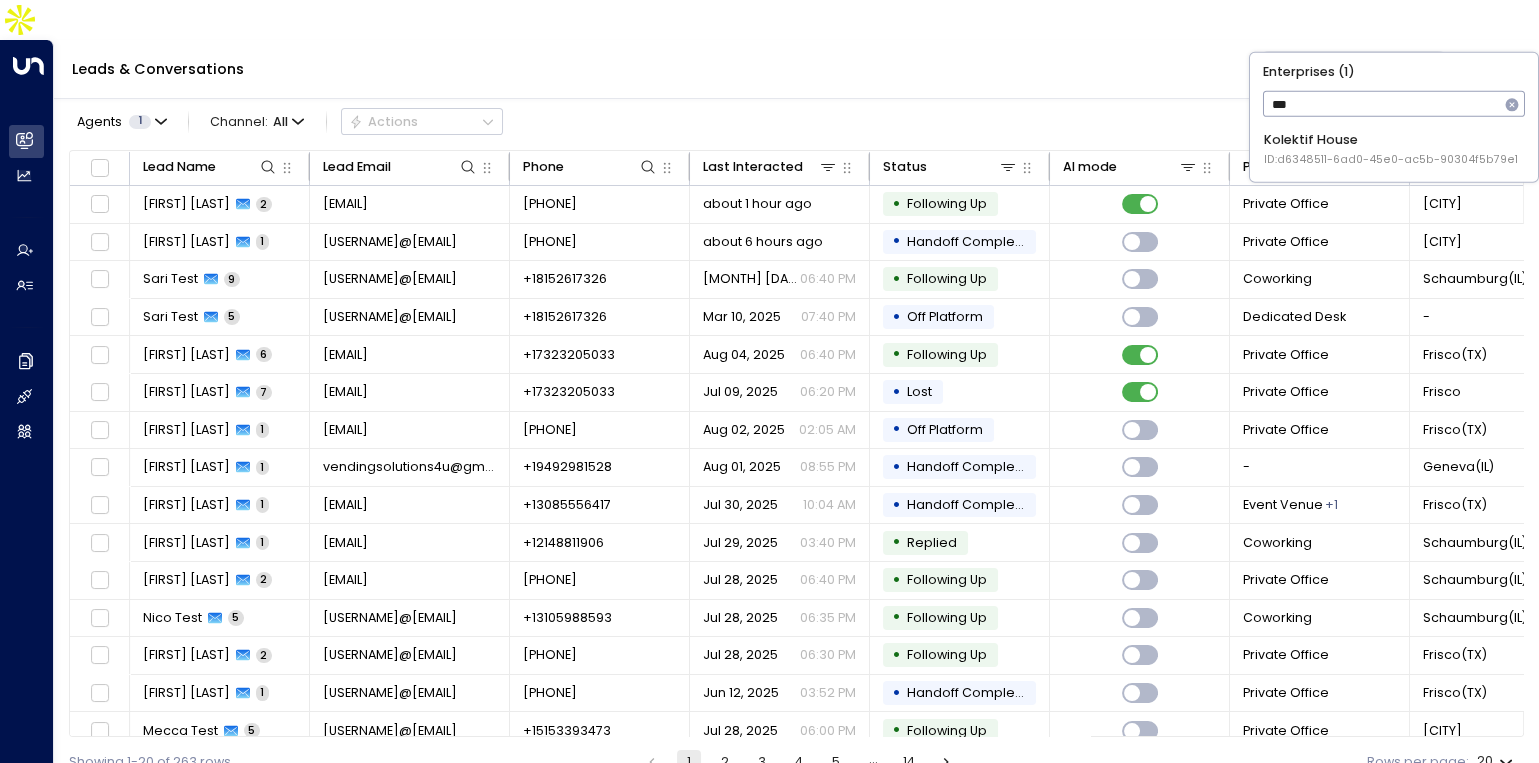 type on "***" 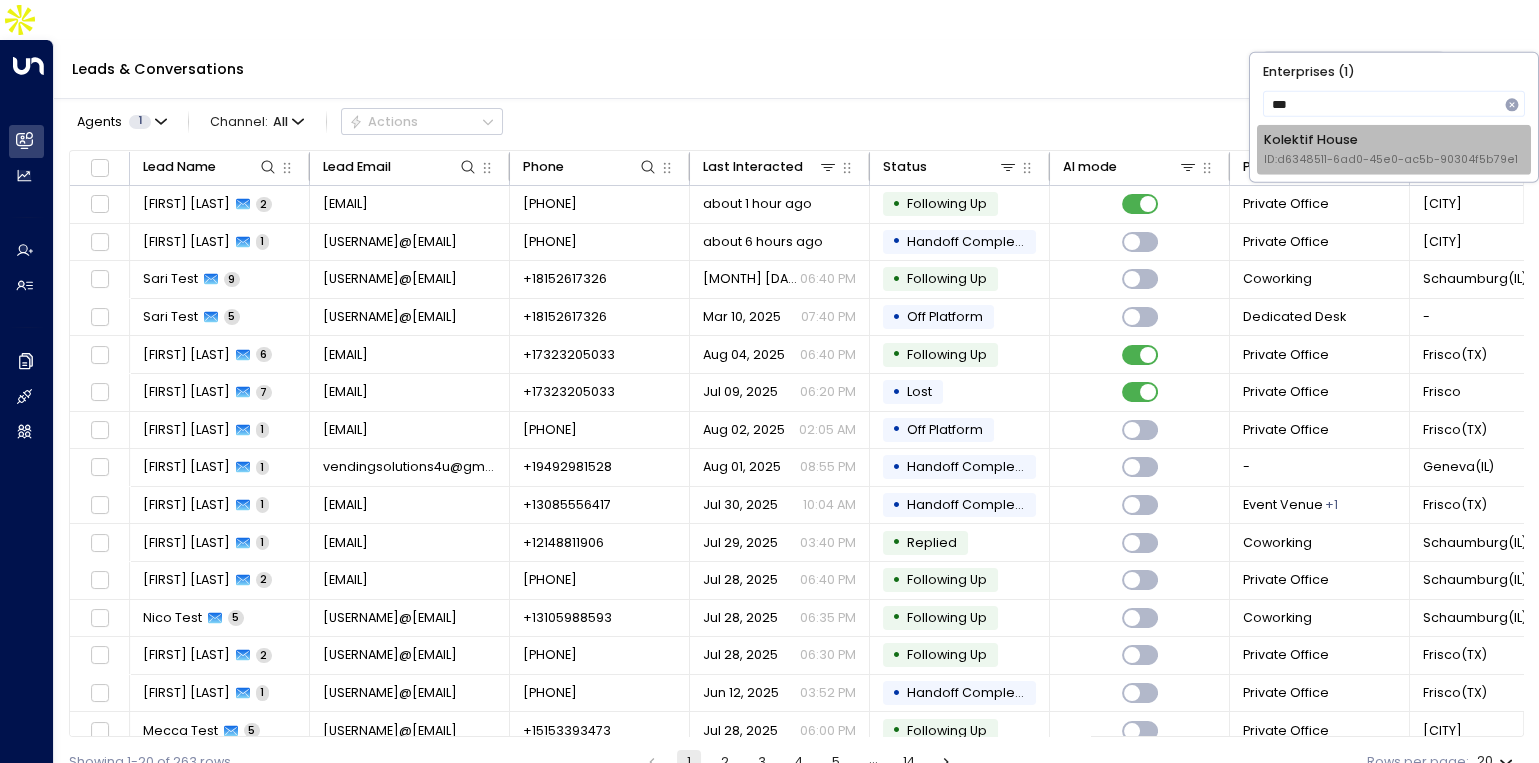click on "Kolektif House ID: d6348511-6ad0-45e0-ac5b-90304f5b79e1" at bounding box center (1391, 149) 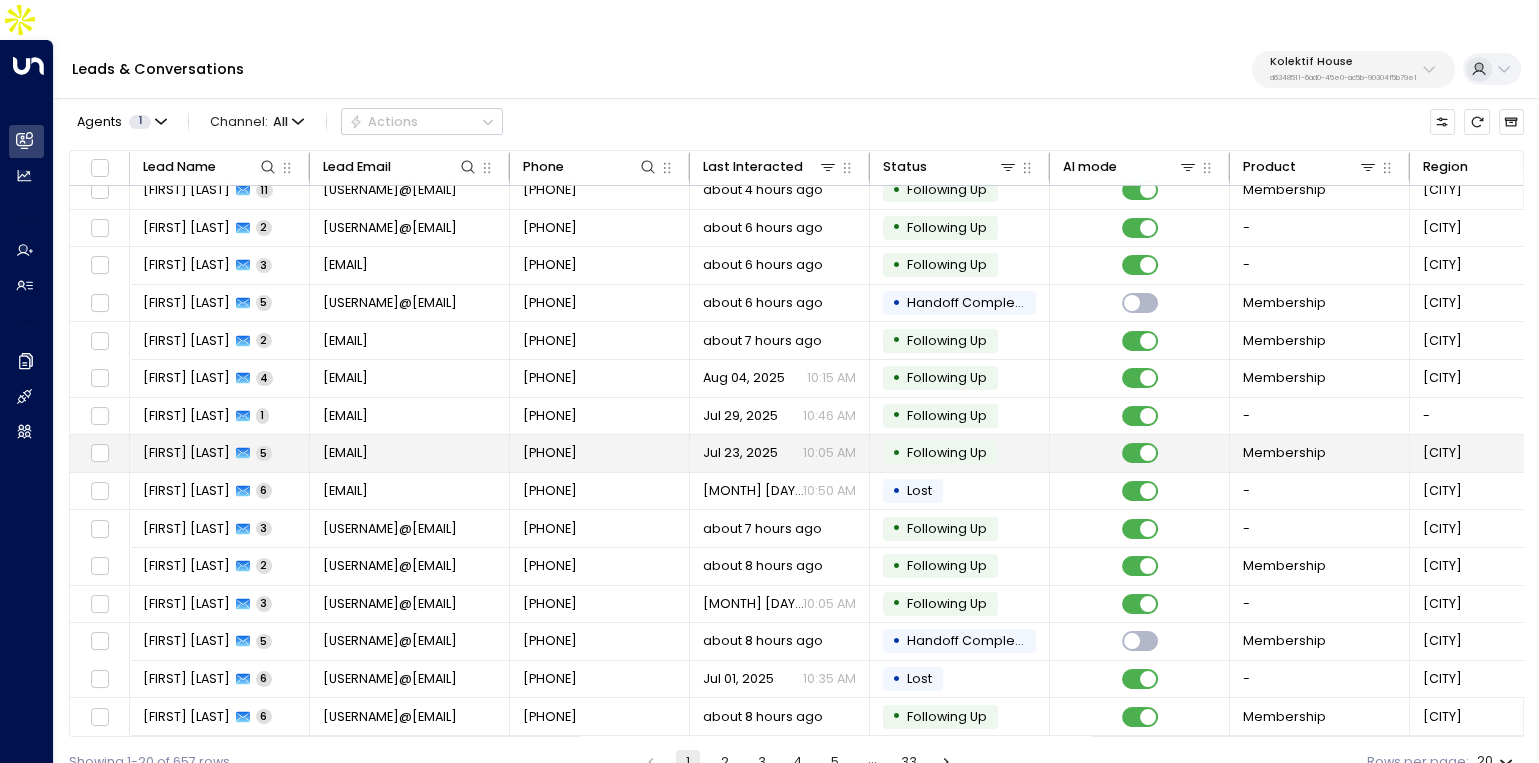 scroll, scrollTop: 0, scrollLeft: 0, axis: both 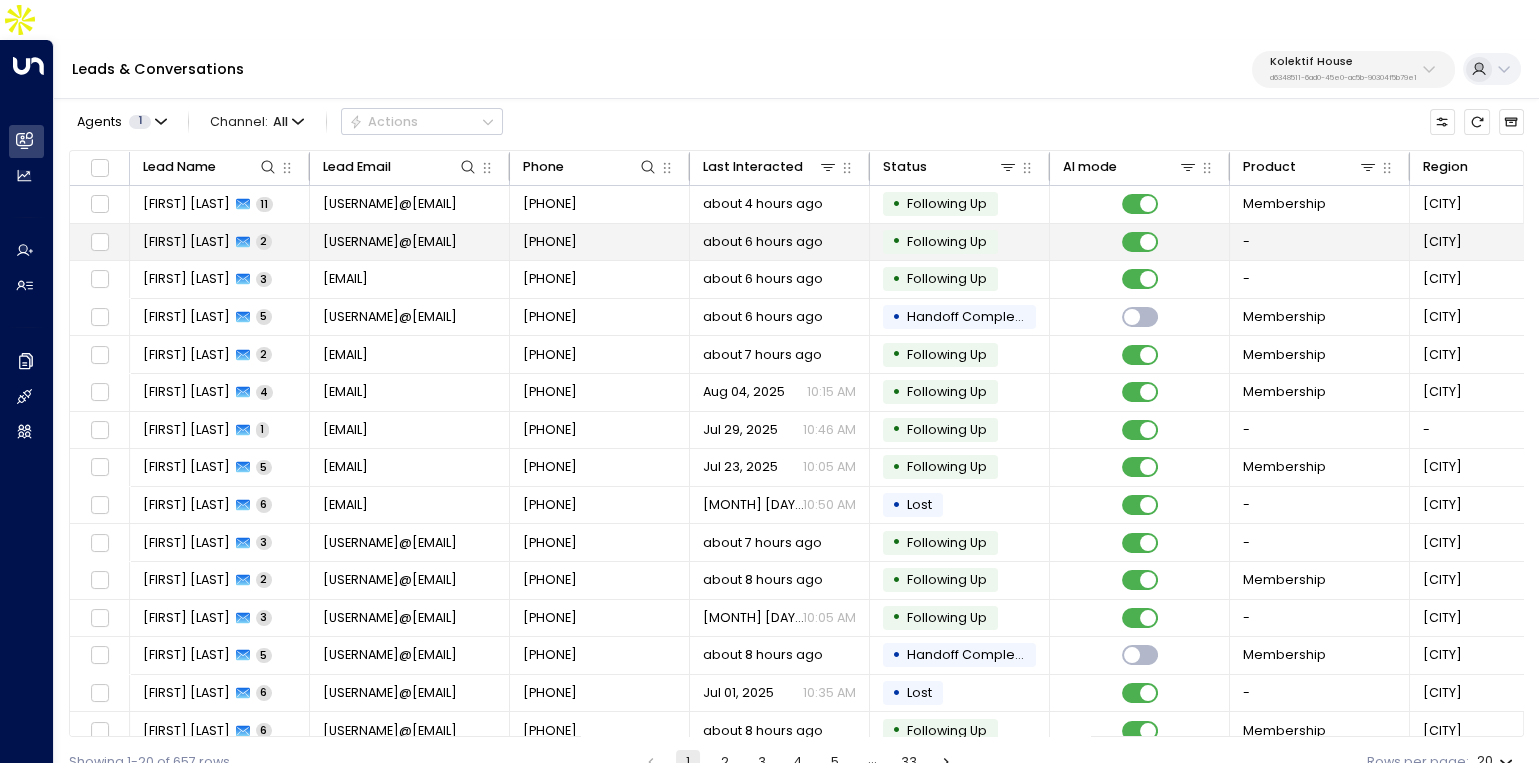click on "[USERNAME]@[EMAIL]" at bounding box center (410, 242) 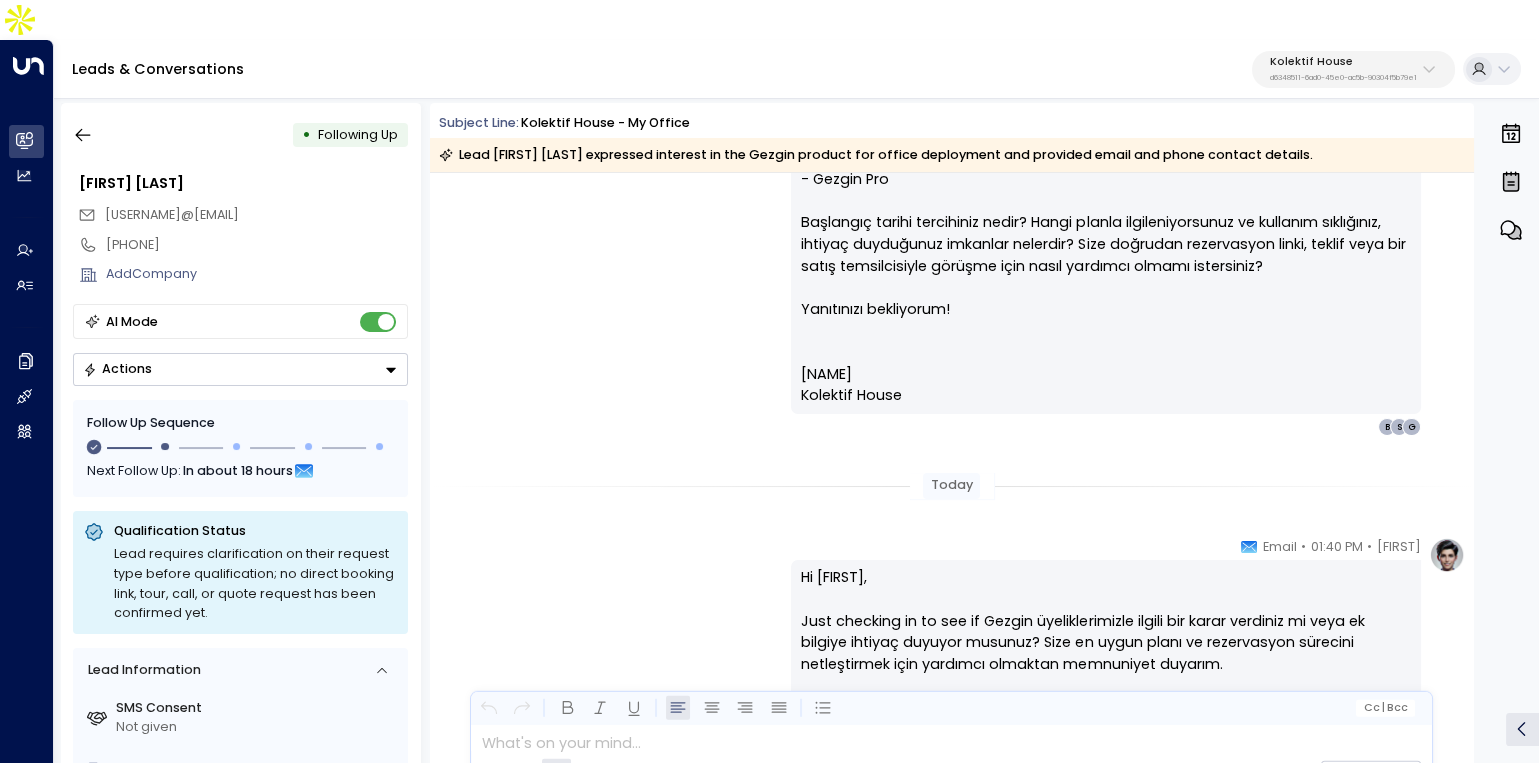 scroll, scrollTop: 1152, scrollLeft: 0, axis: vertical 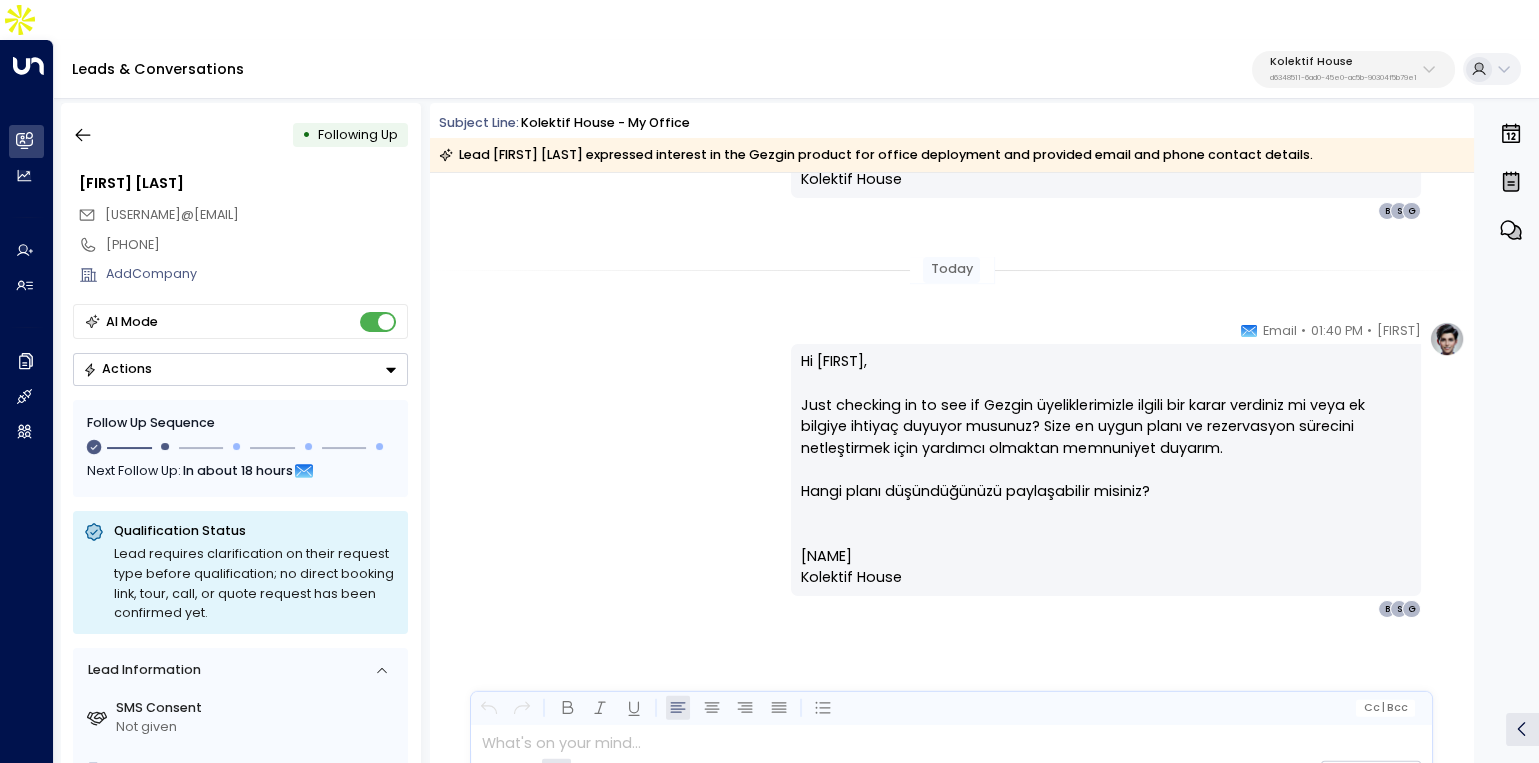 click on "• Following Up" at bounding box center [240, 135] 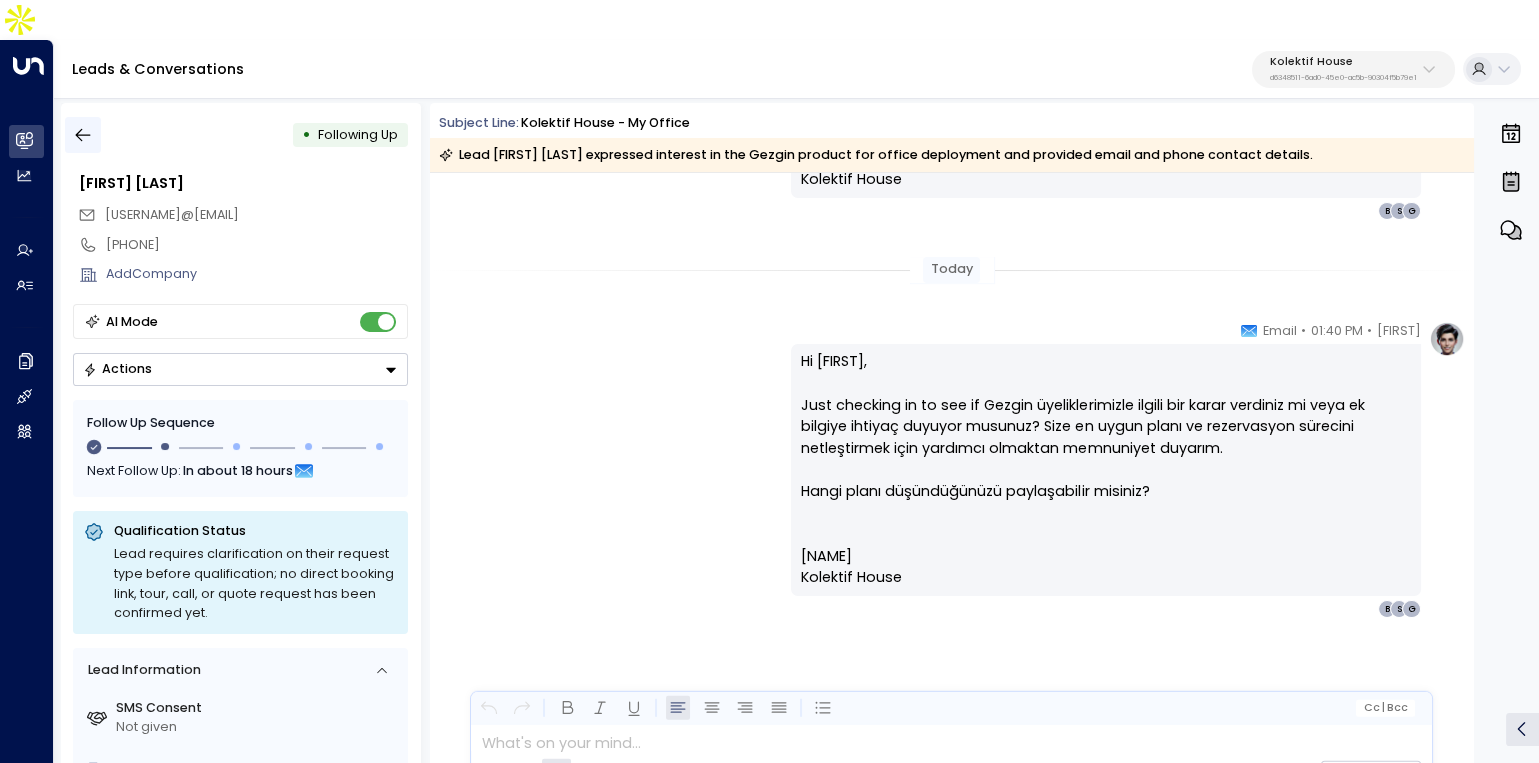 click 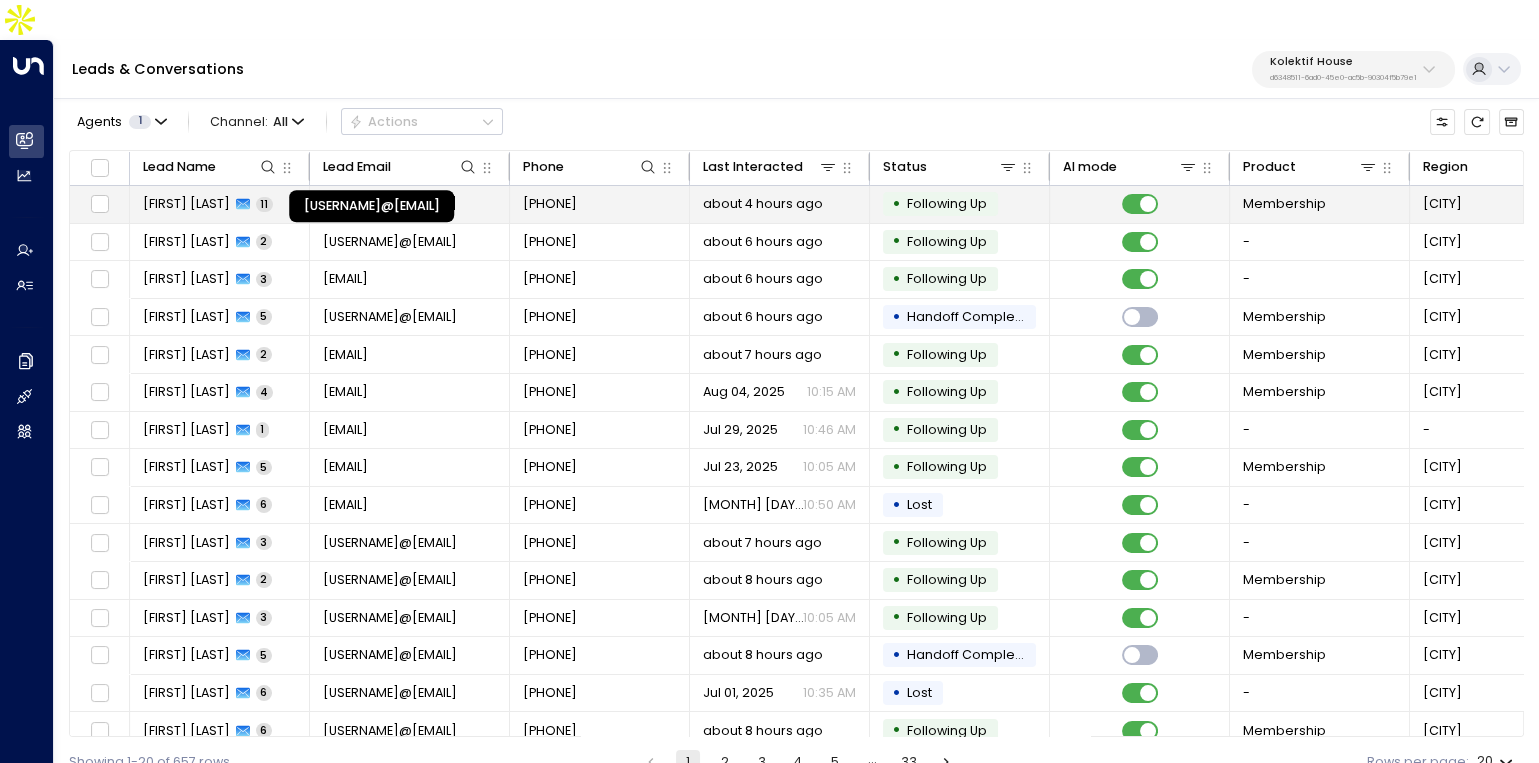 click on "[USERNAME]@[EMAIL]" at bounding box center (390, 204) 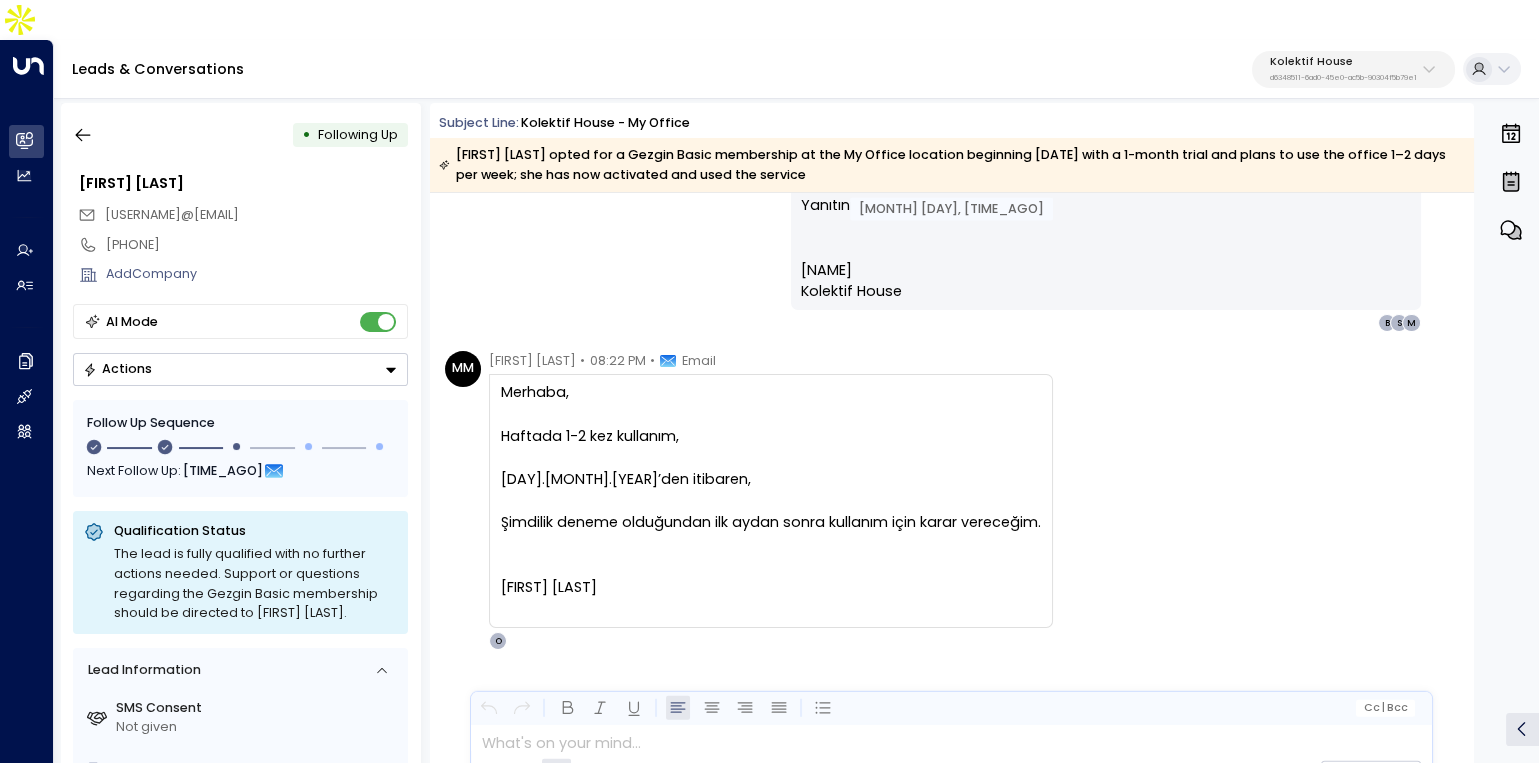 scroll, scrollTop: 1581, scrollLeft: 0, axis: vertical 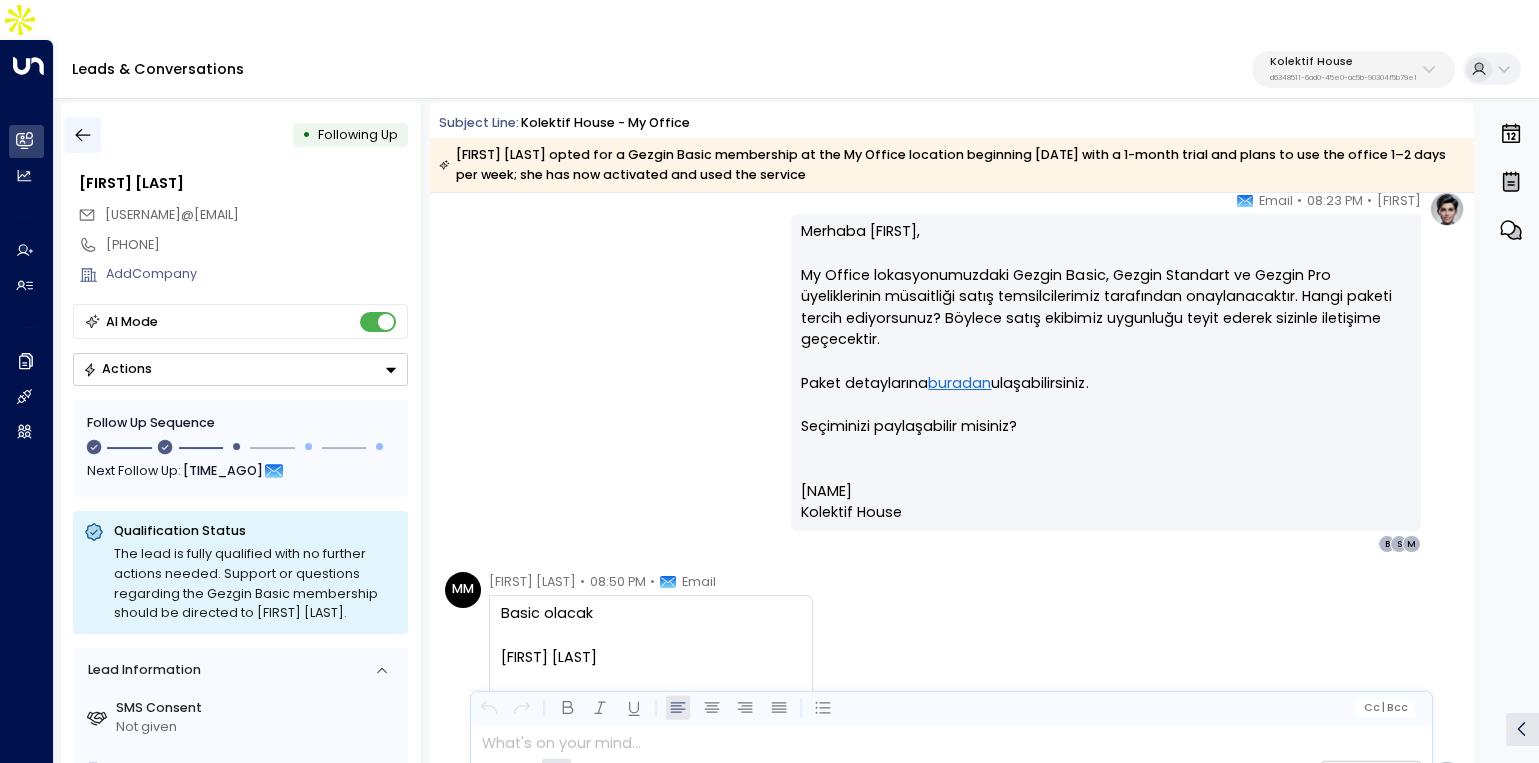 click 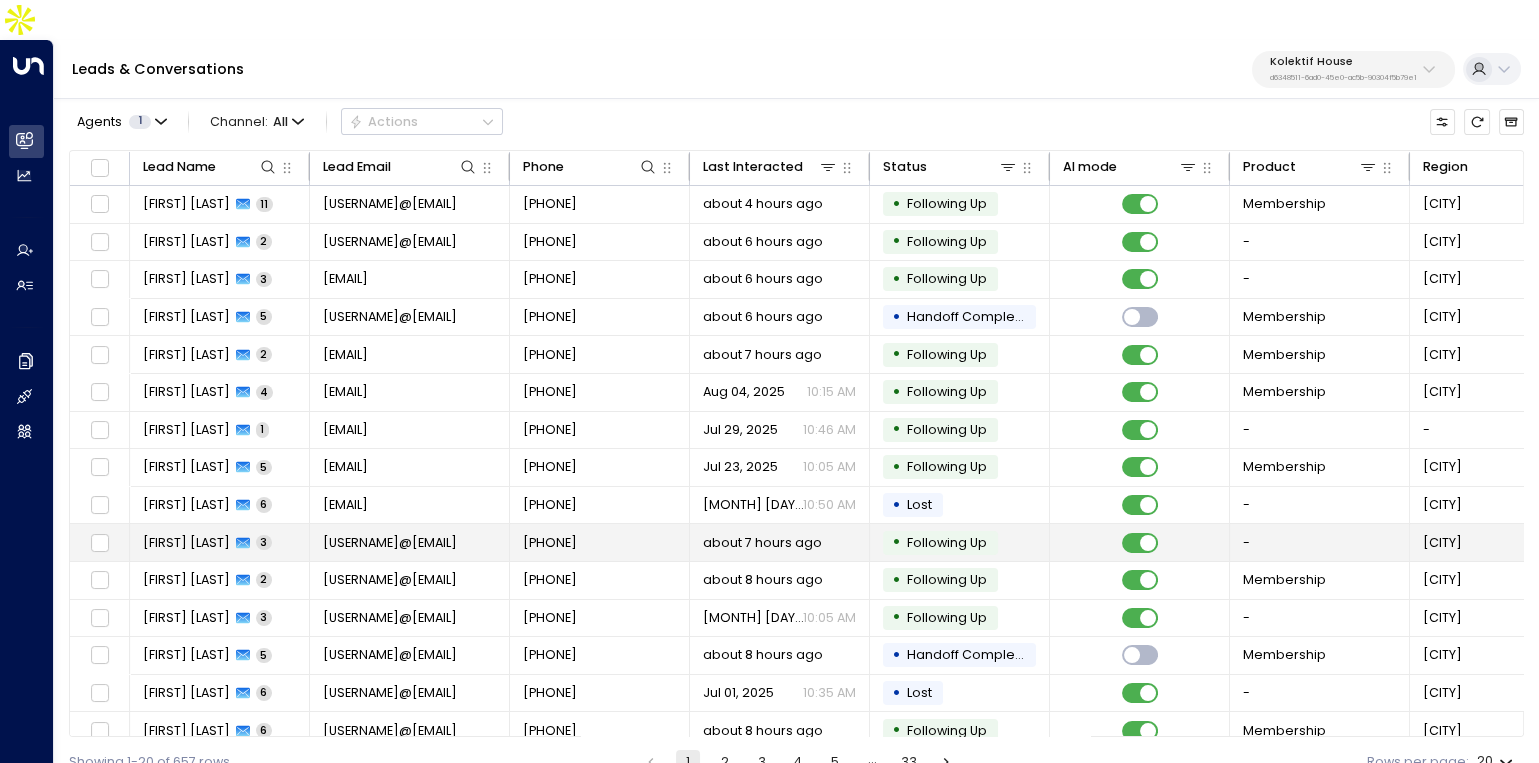 scroll, scrollTop: 195, scrollLeft: 0, axis: vertical 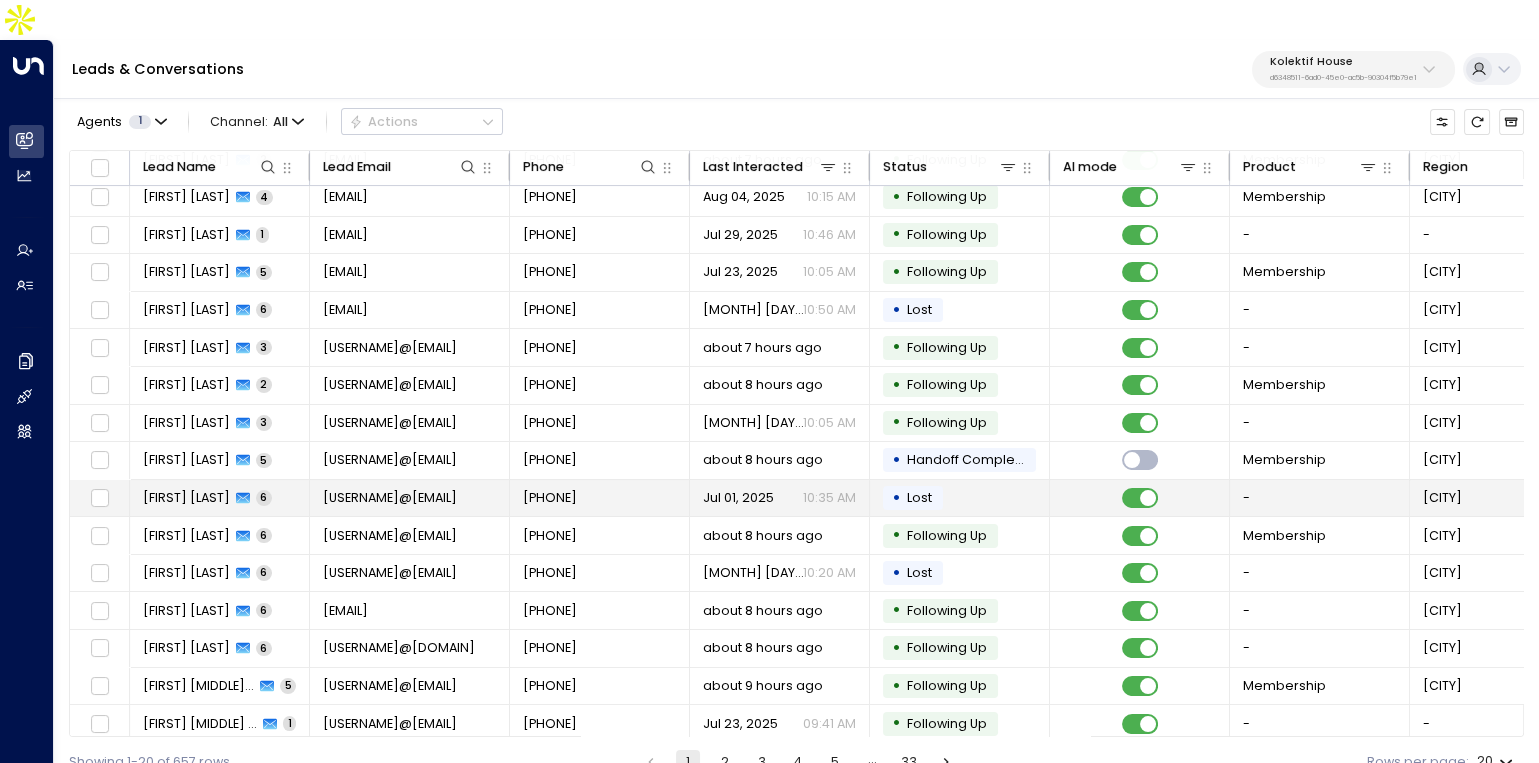 click on "[USERNAME]@[EMAIL]" at bounding box center (390, 498) 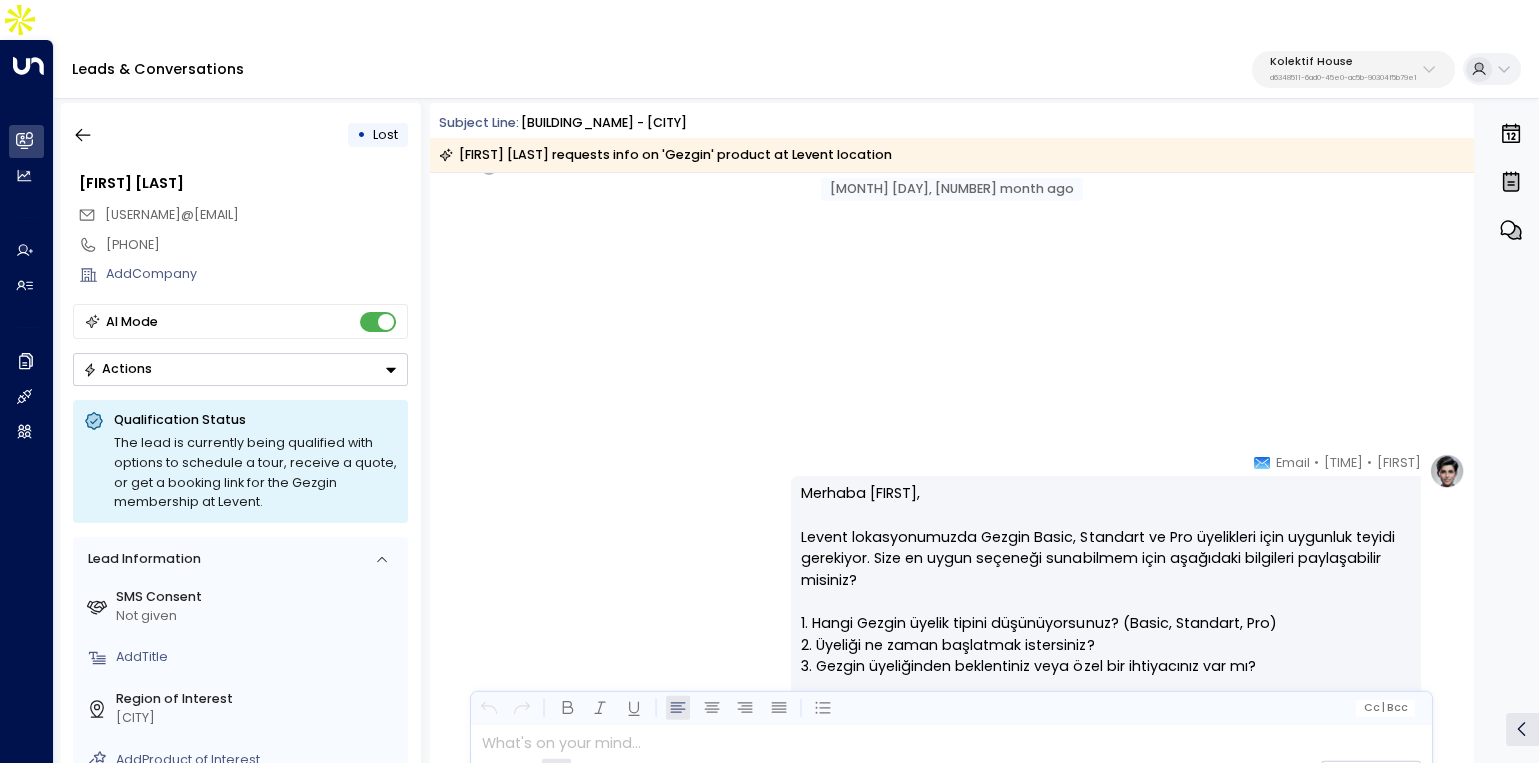 scroll, scrollTop: 0, scrollLeft: 0, axis: both 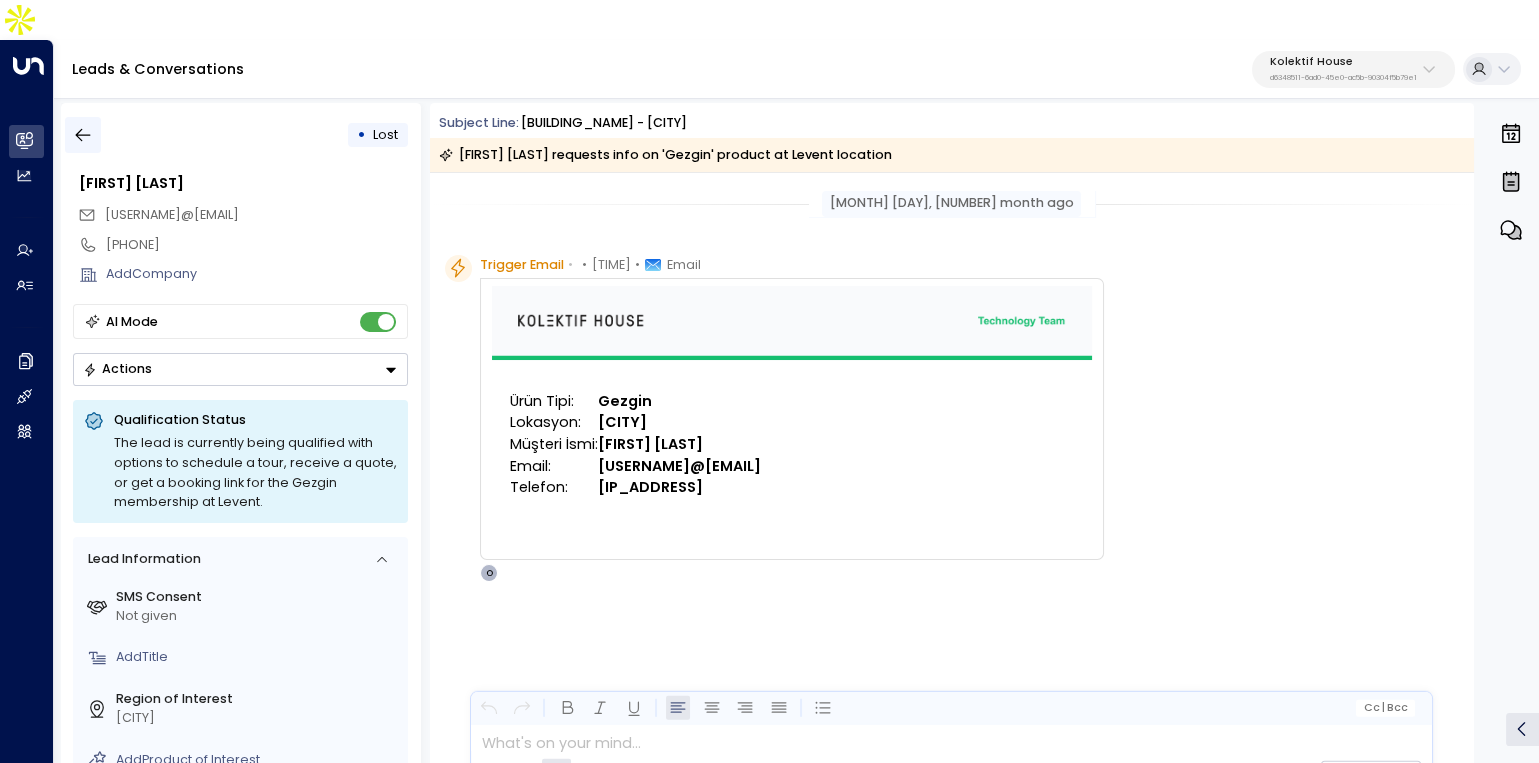 click 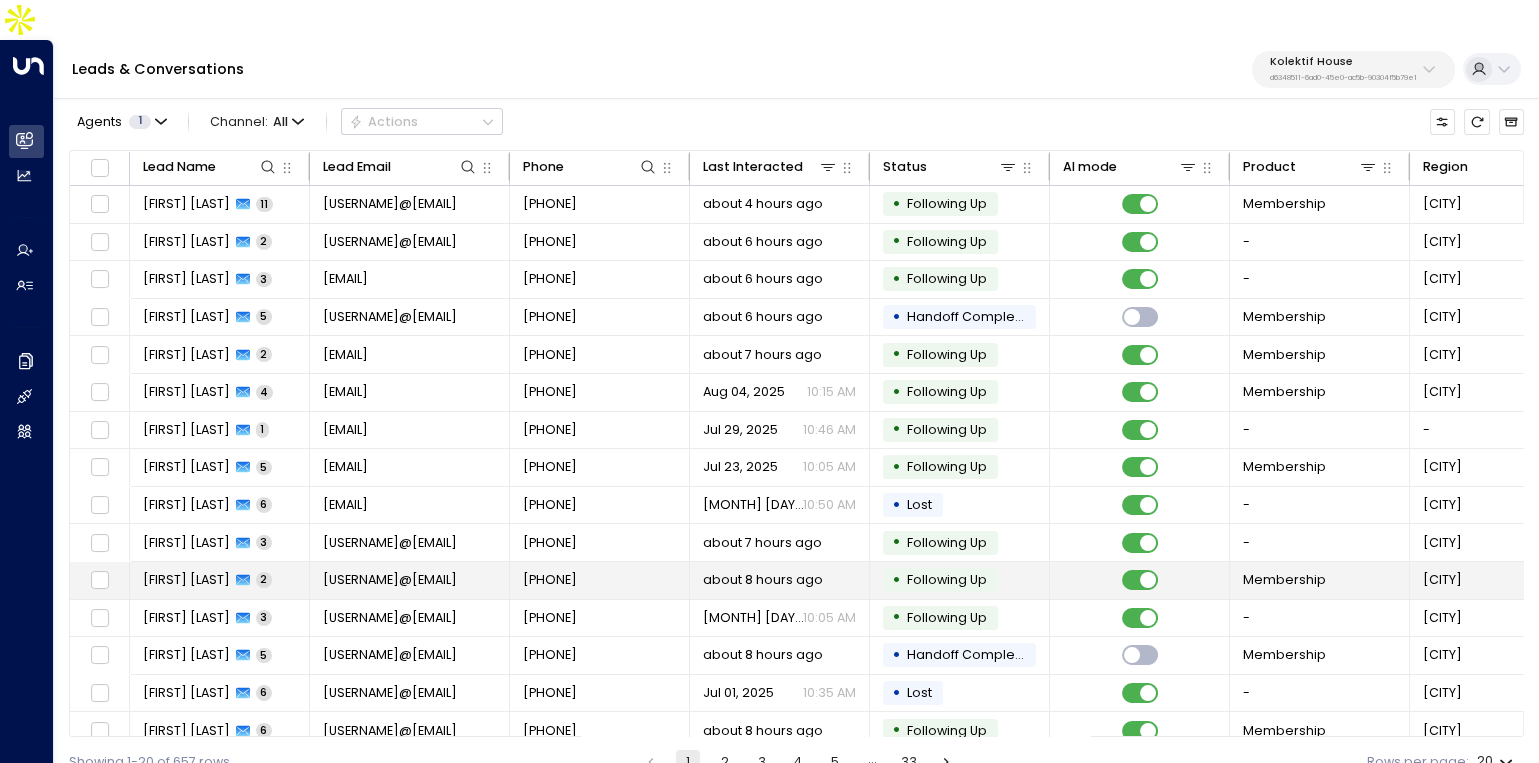 scroll, scrollTop: 195, scrollLeft: 0, axis: vertical 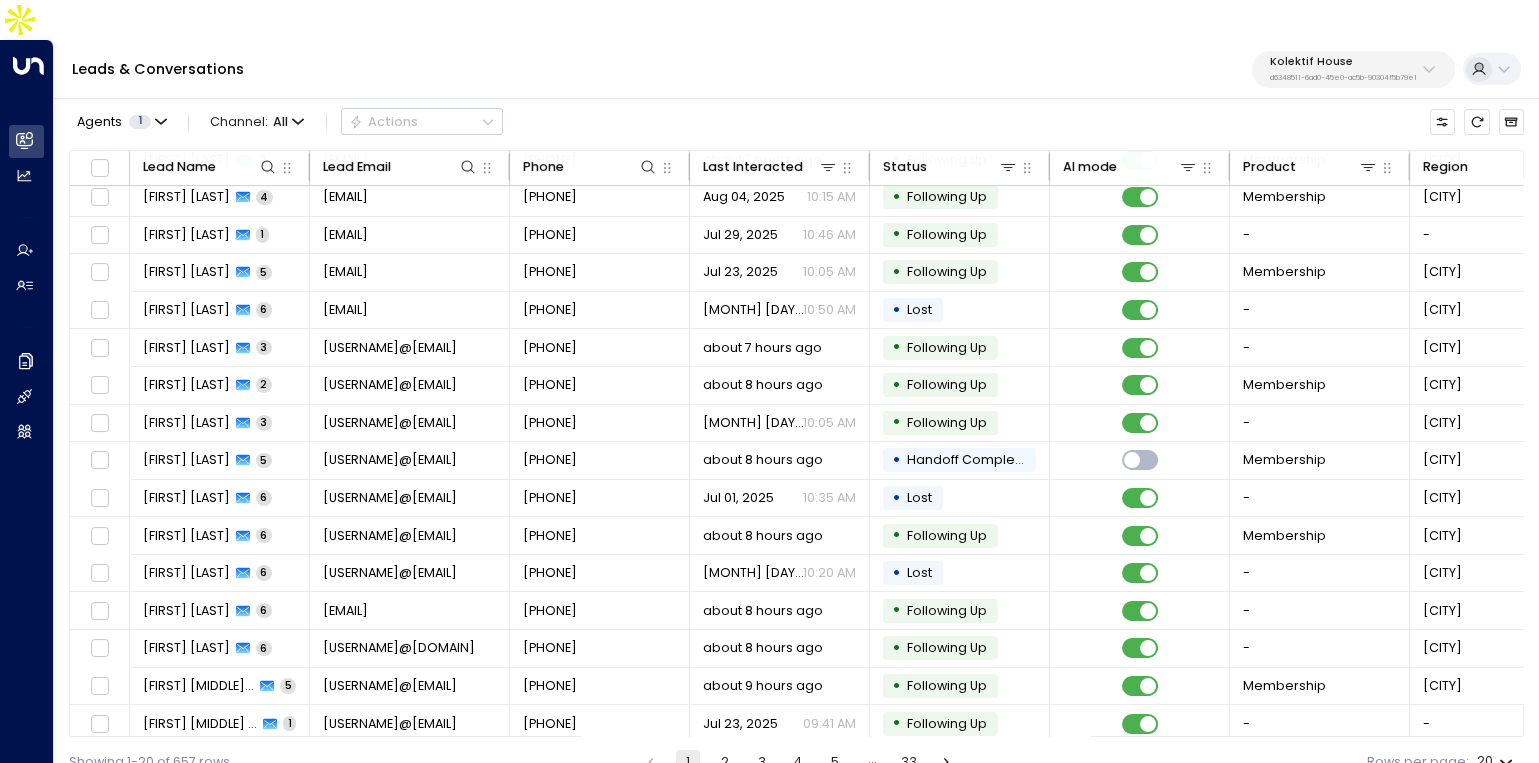 click on "2" at bounding box center [725, 762] 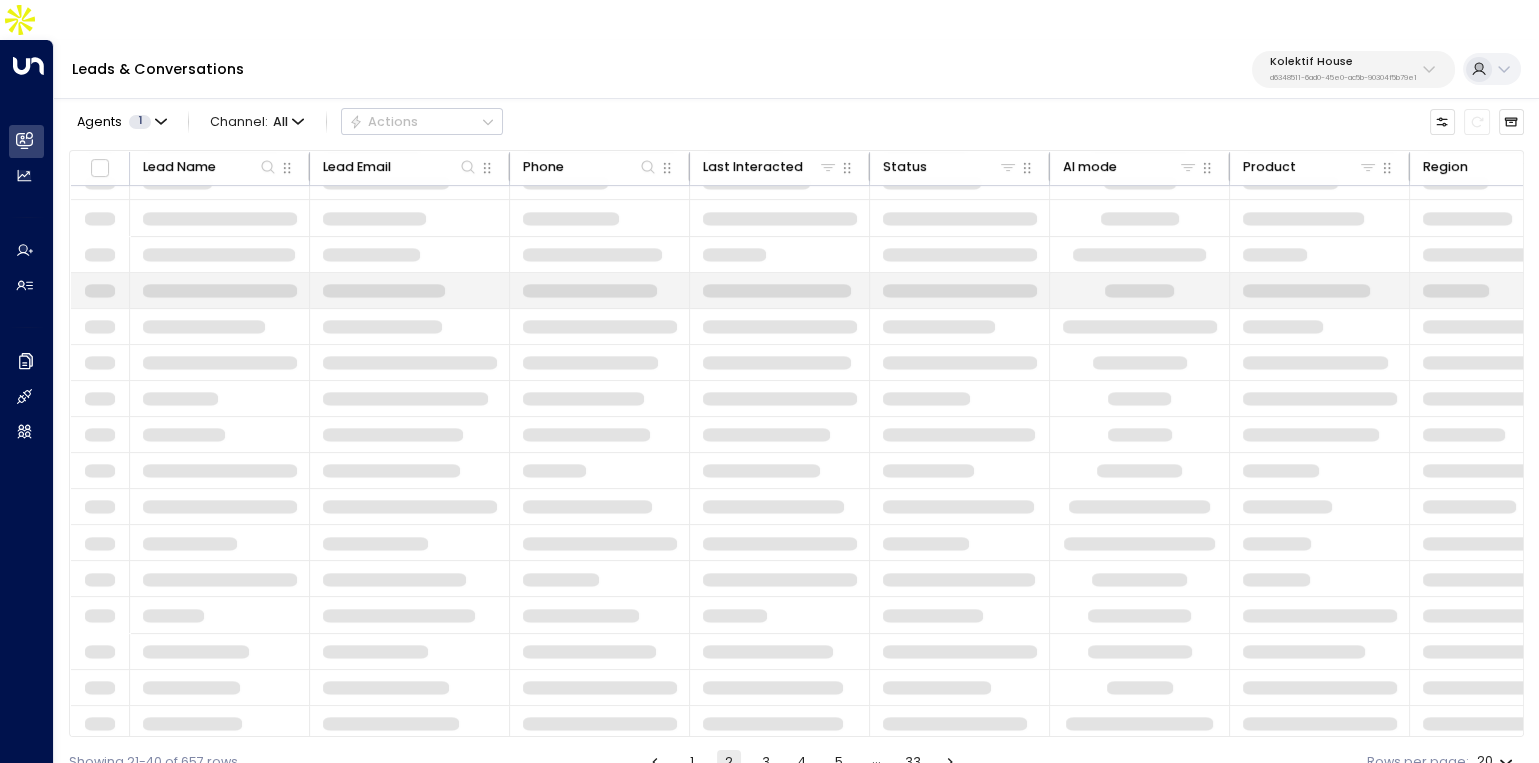 scroll, scrollTop: 195, scrollLeft: 0, axis: vertical 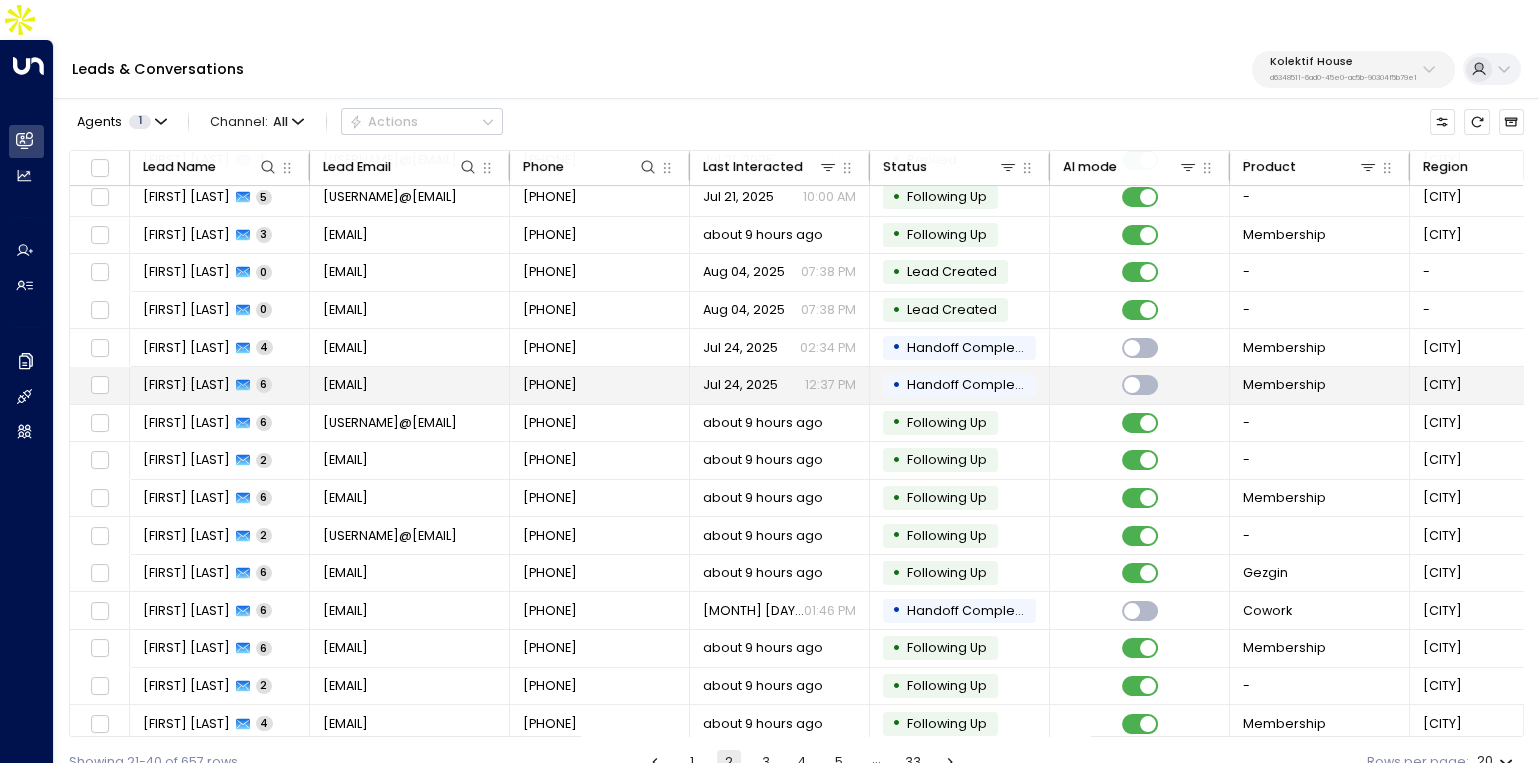 click on "[PHONE]" at bounding box center (600, 385) 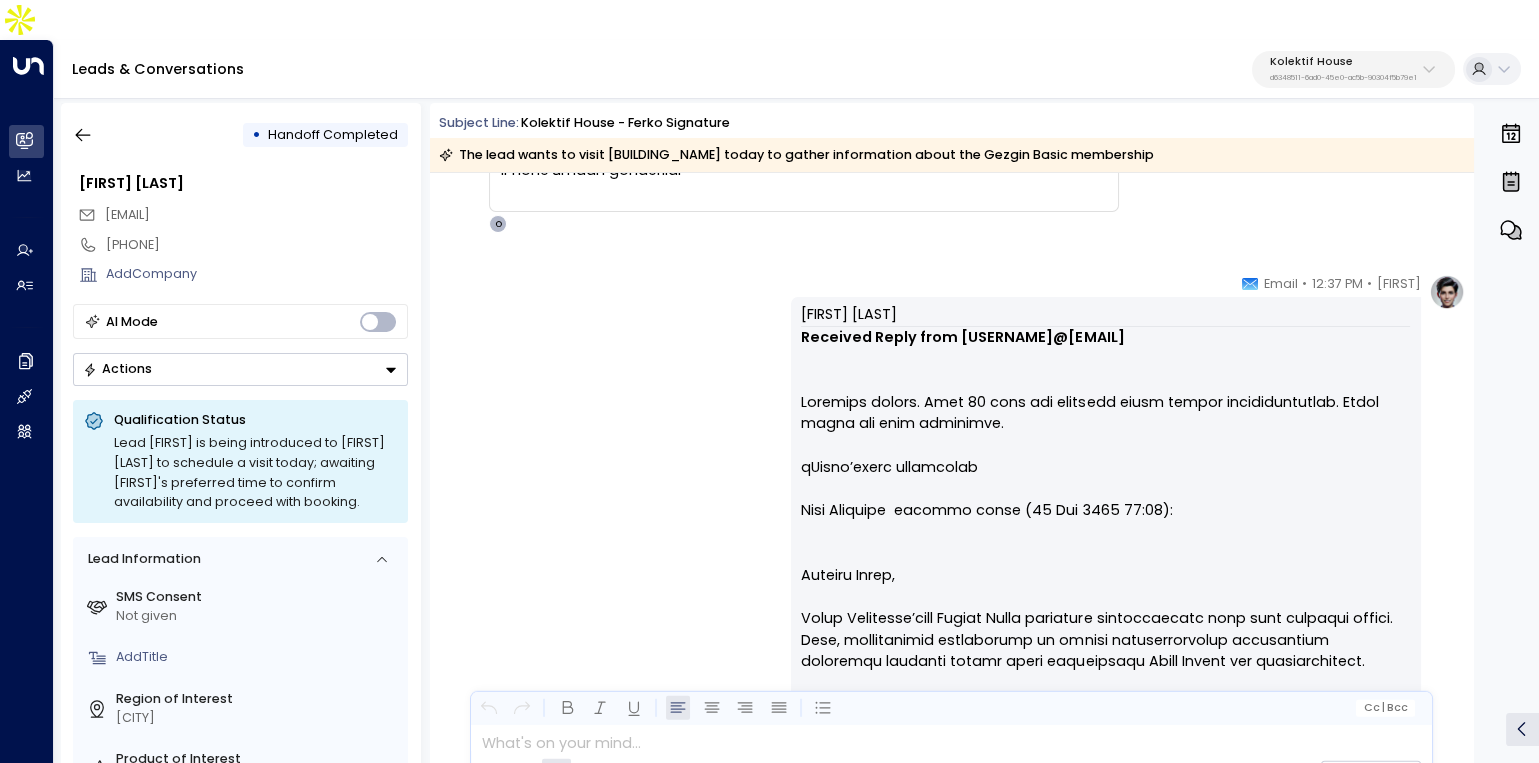 scroll, scrollTop: 2898, scrollLeft: 0, axis: vertical 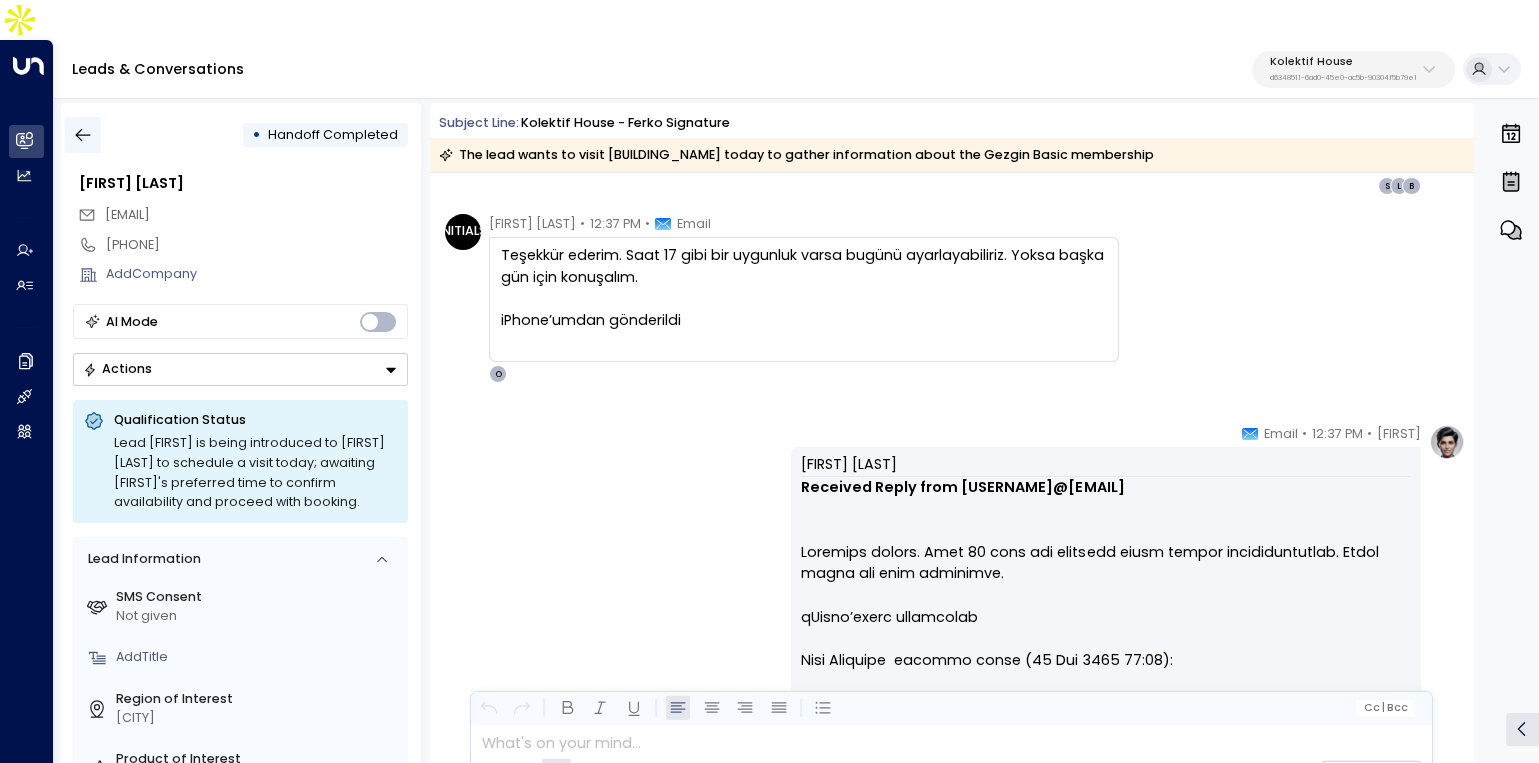 click 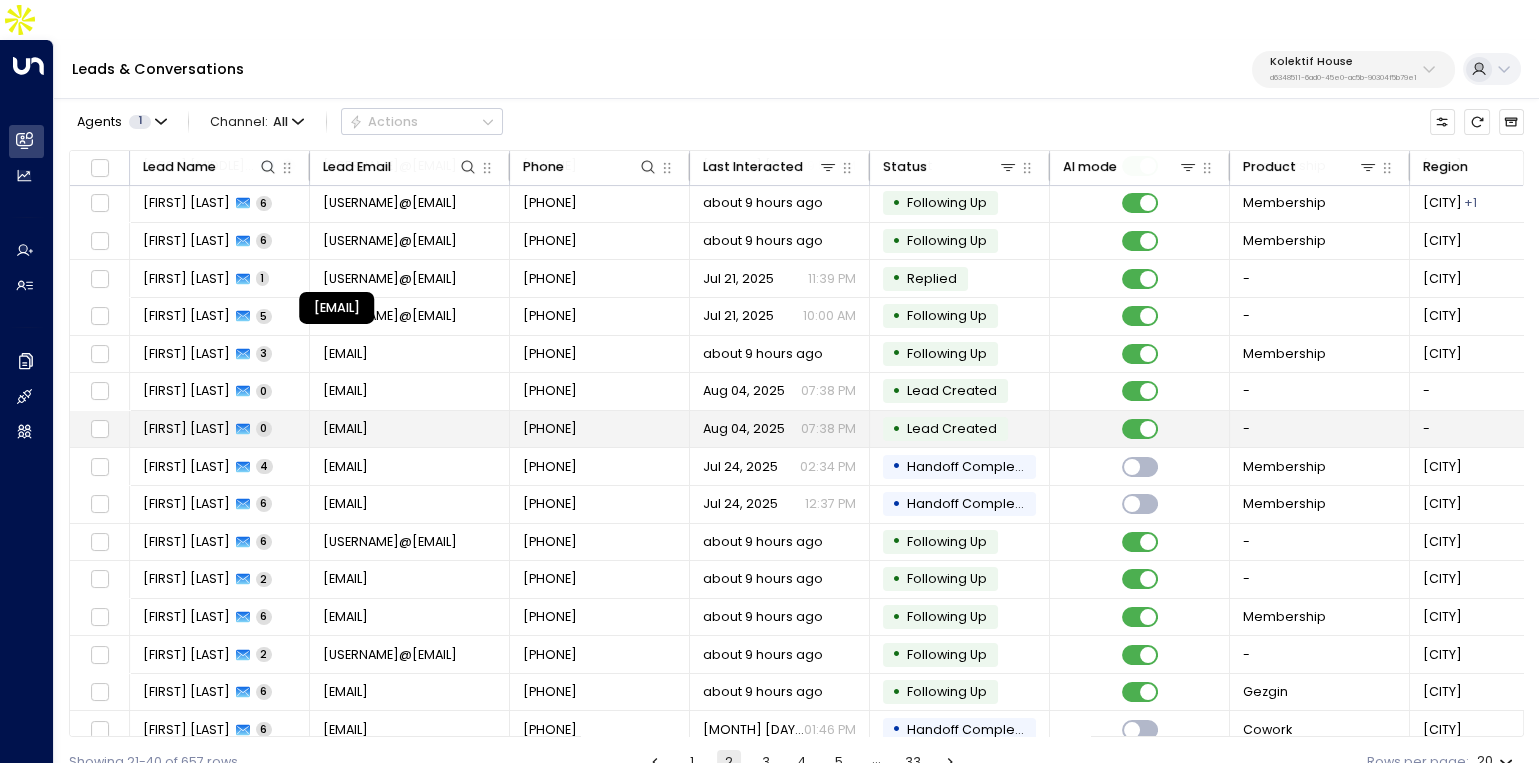 scroll, scrollTop: 195, scrollLeft: 0, axis: vertical 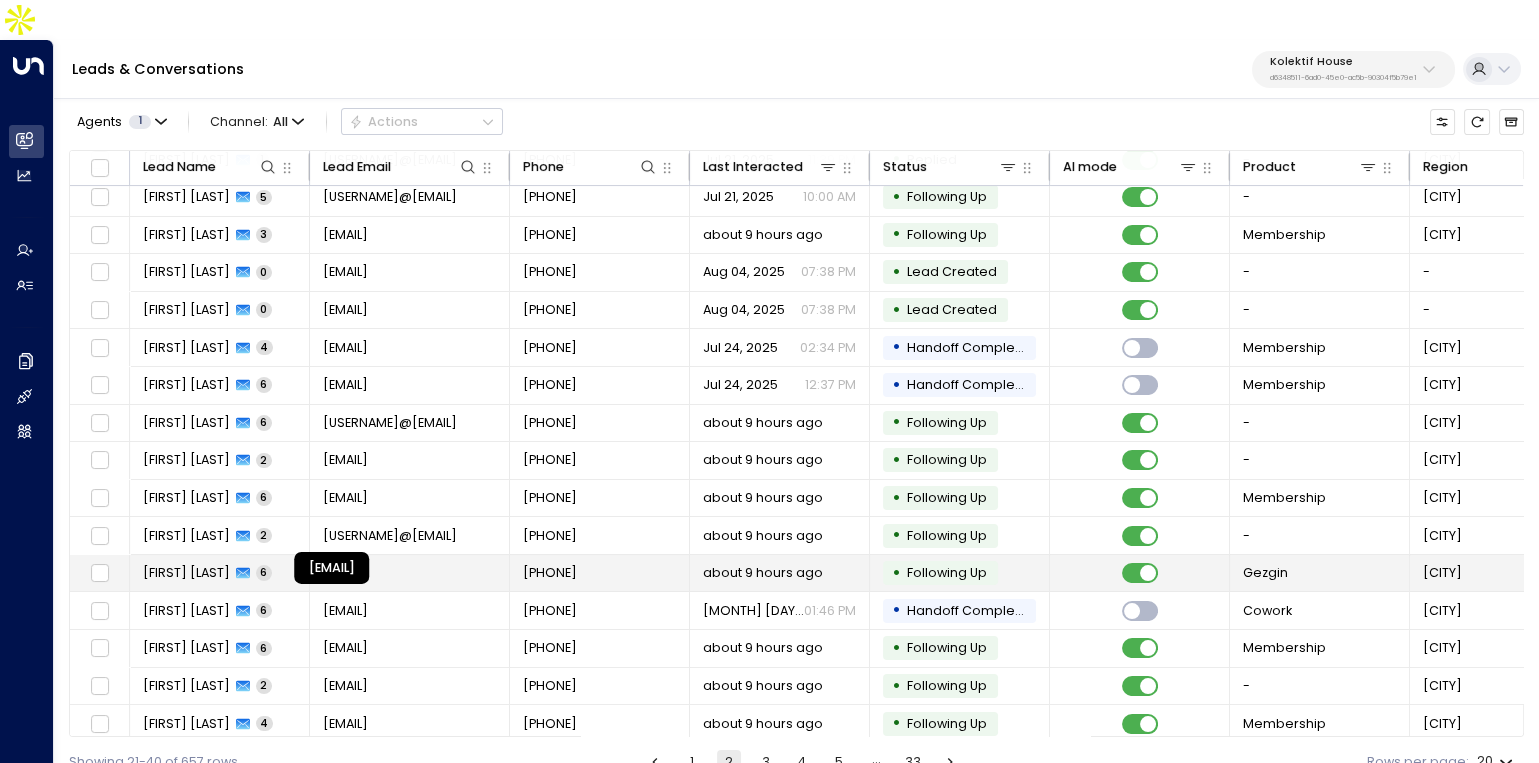 click on "[EMAIL]" at bounding box center (345, 573) 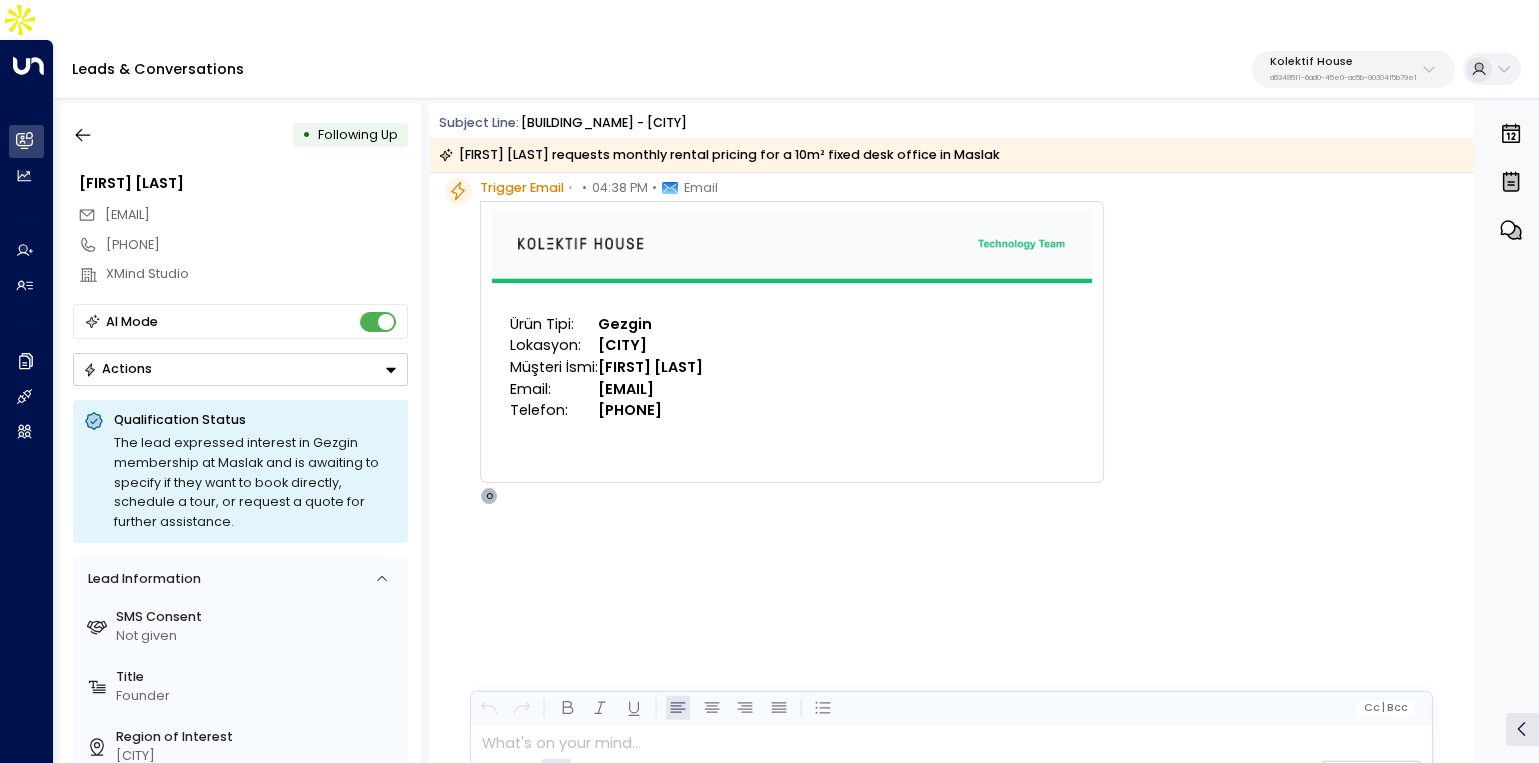 scroll, scrollTop: 0, scrollLeft: 0, axis: both 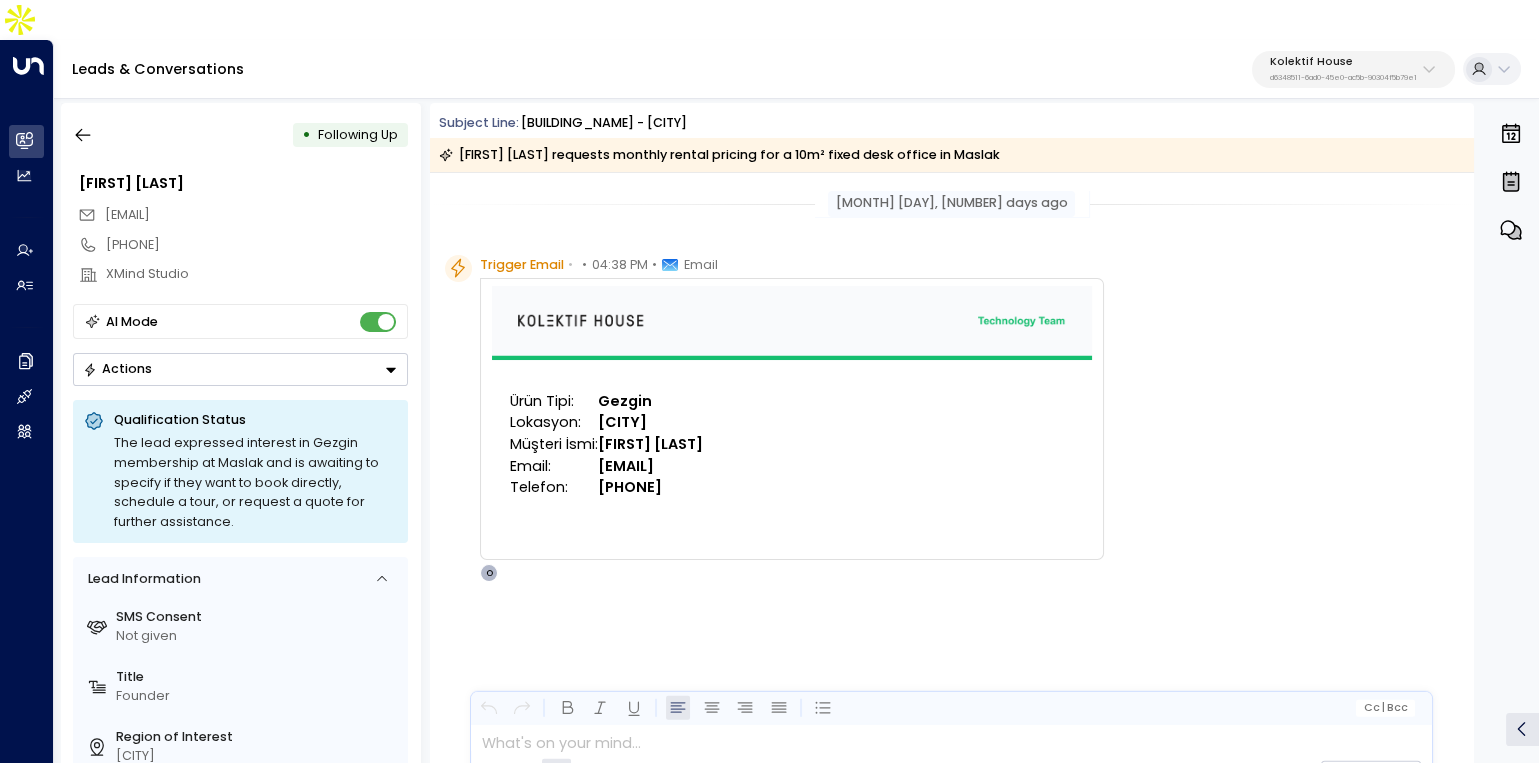 click on "Following Up [FIRST] [LAST] [USERNAME]@[EMAIL] [PHONE] XMind Studio AI Mode Actions Qualification Status The lead expressed interest in Gezgin membership at Maslak and is awaiting to specify if they want to book directly, schedule a tour, or request a quote for further assistance. Lead Information SMS Consent Not given Title Founder Region of Interest İstanbul Product of Interest Gezgin Add No. of People Add Area Add Start Date Add Term Length Add Budget Source [USERNAME]@[EMAIL] Lead created on [MONTH] [DAY] [YEAR] at [TIME]" at bounding box center (241, 449) 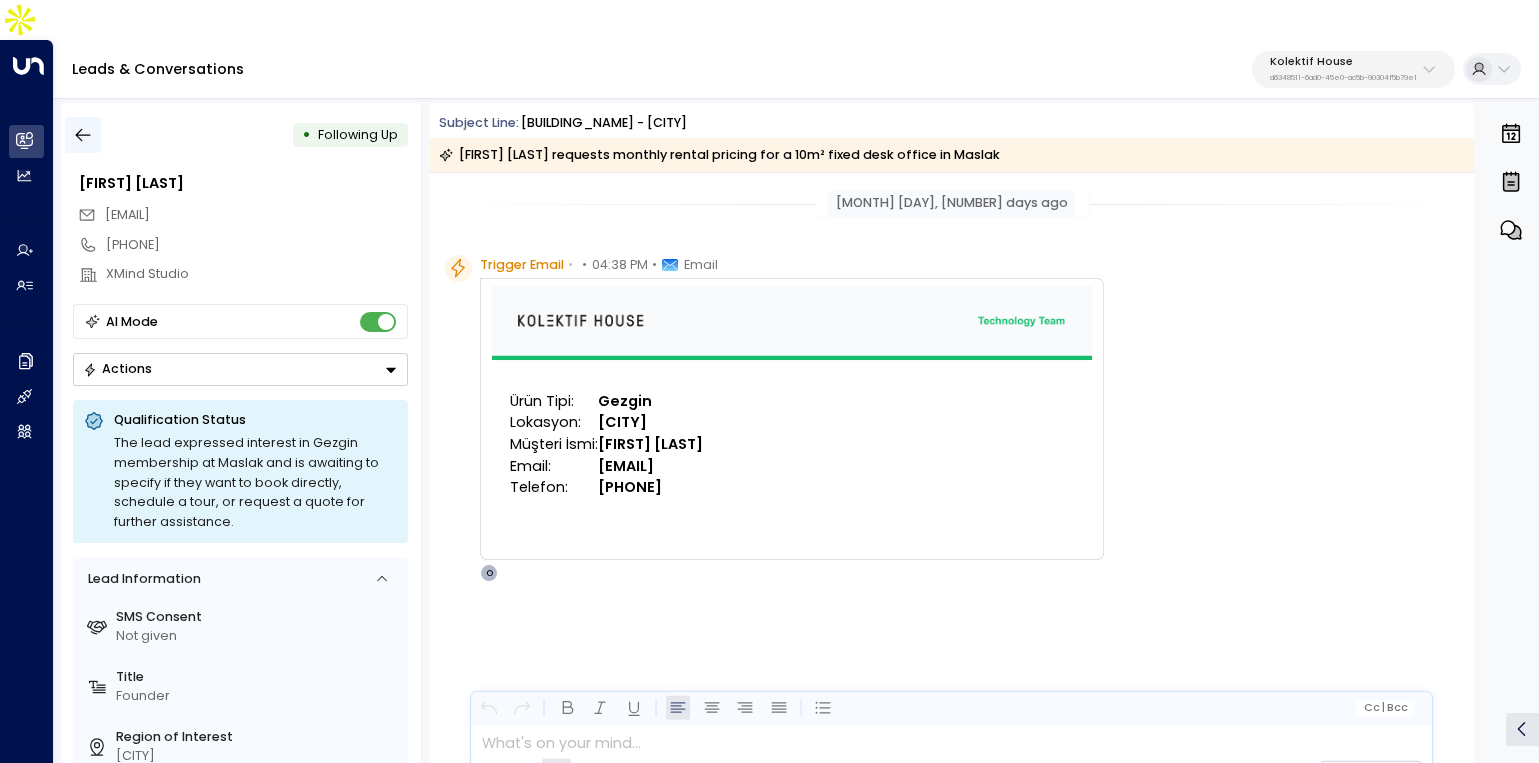 click 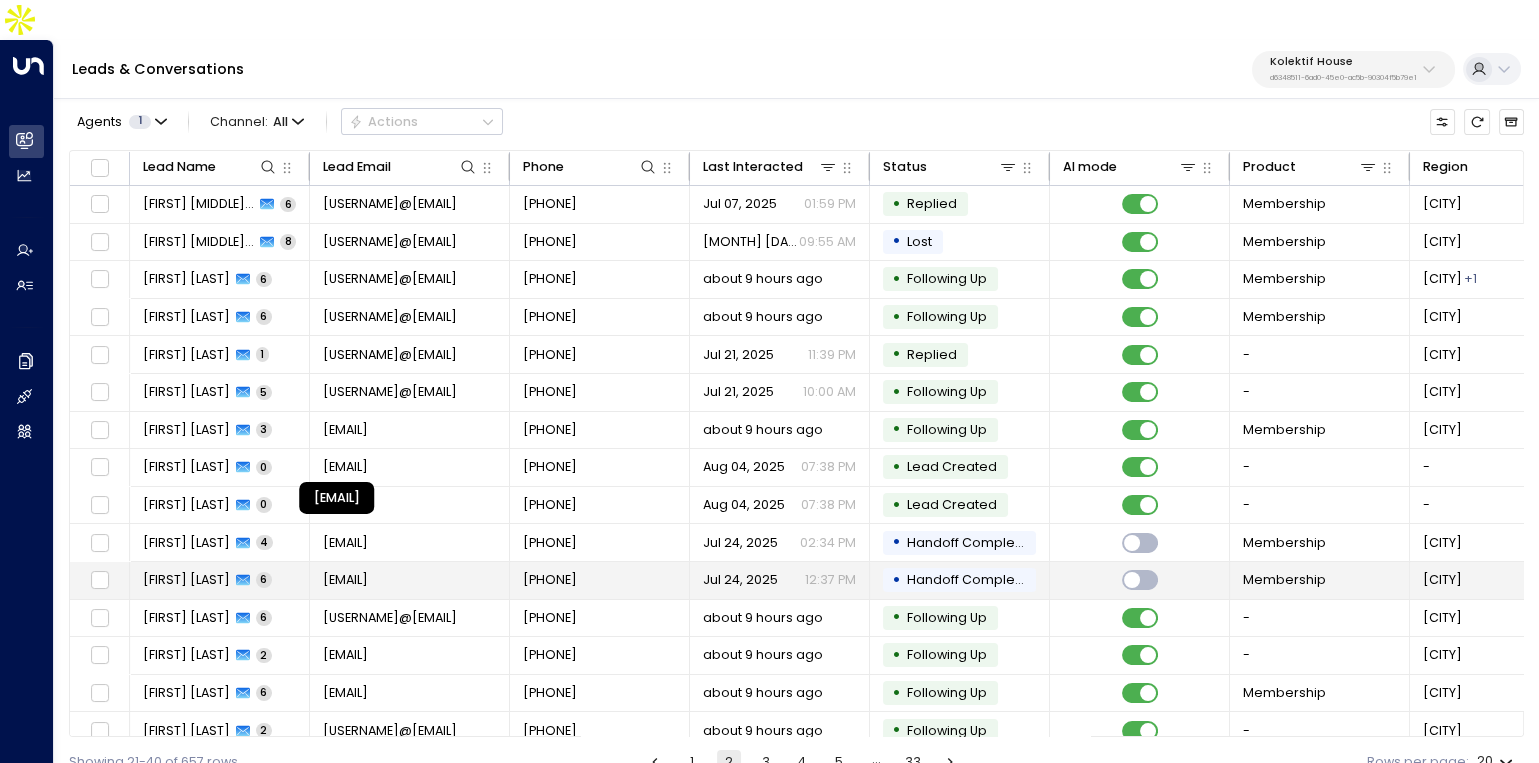 scroll, scrollTop: 195, scrollLeft: 0, axis: vertical 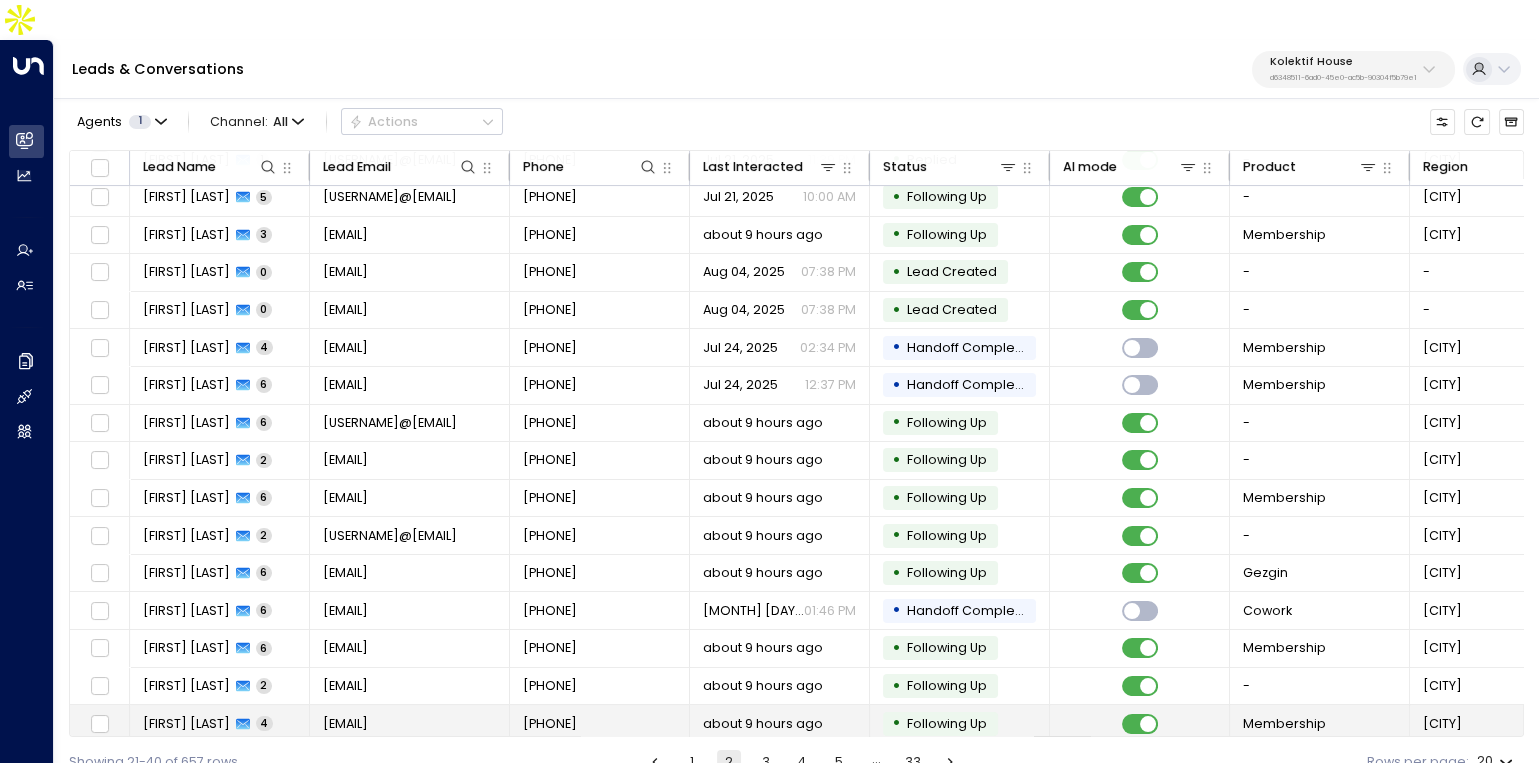 click on "[EMAIL]" at bounding box center (345, 724) 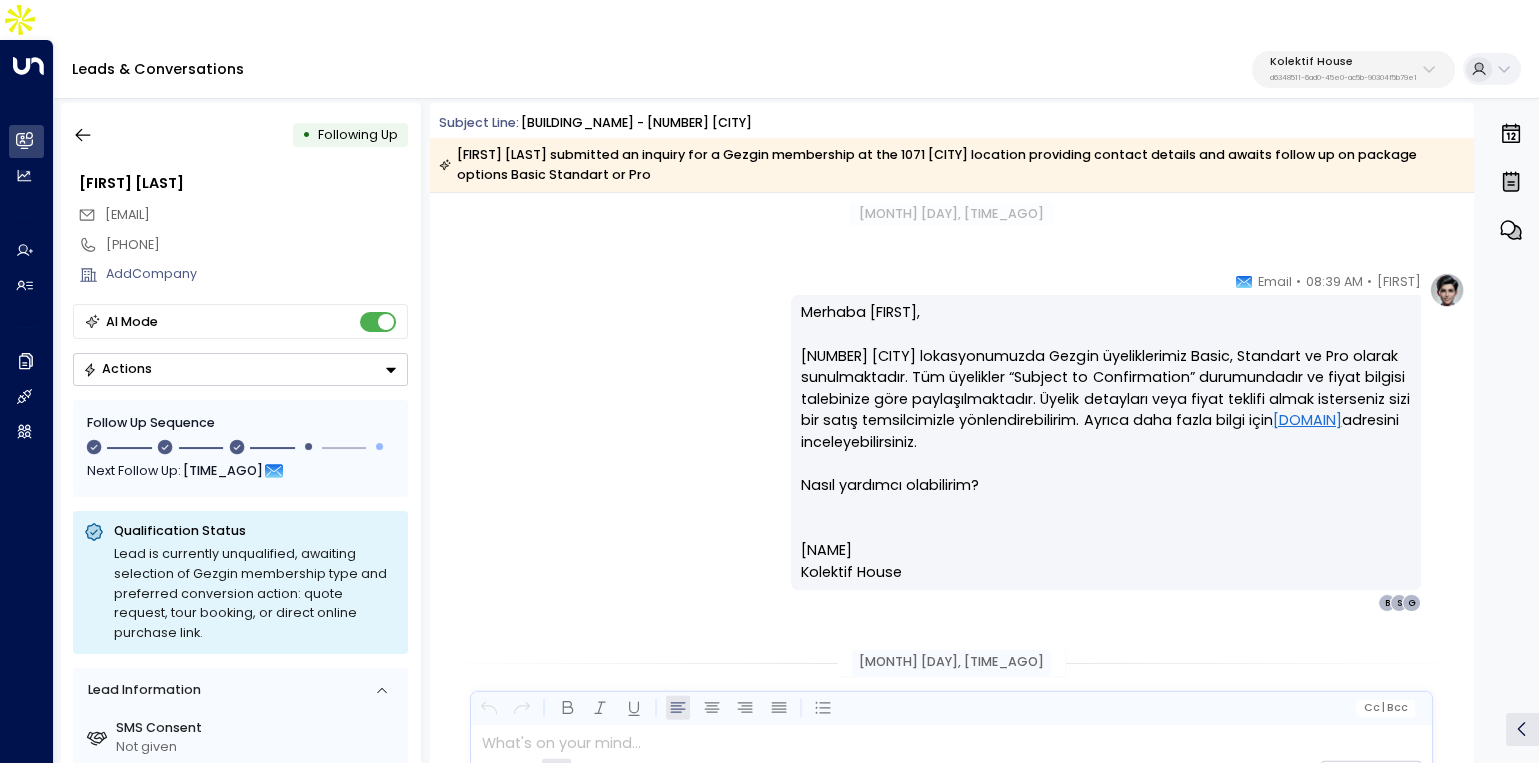 scroll, scrollTop: 0, scrollLeft: 0, axis: both 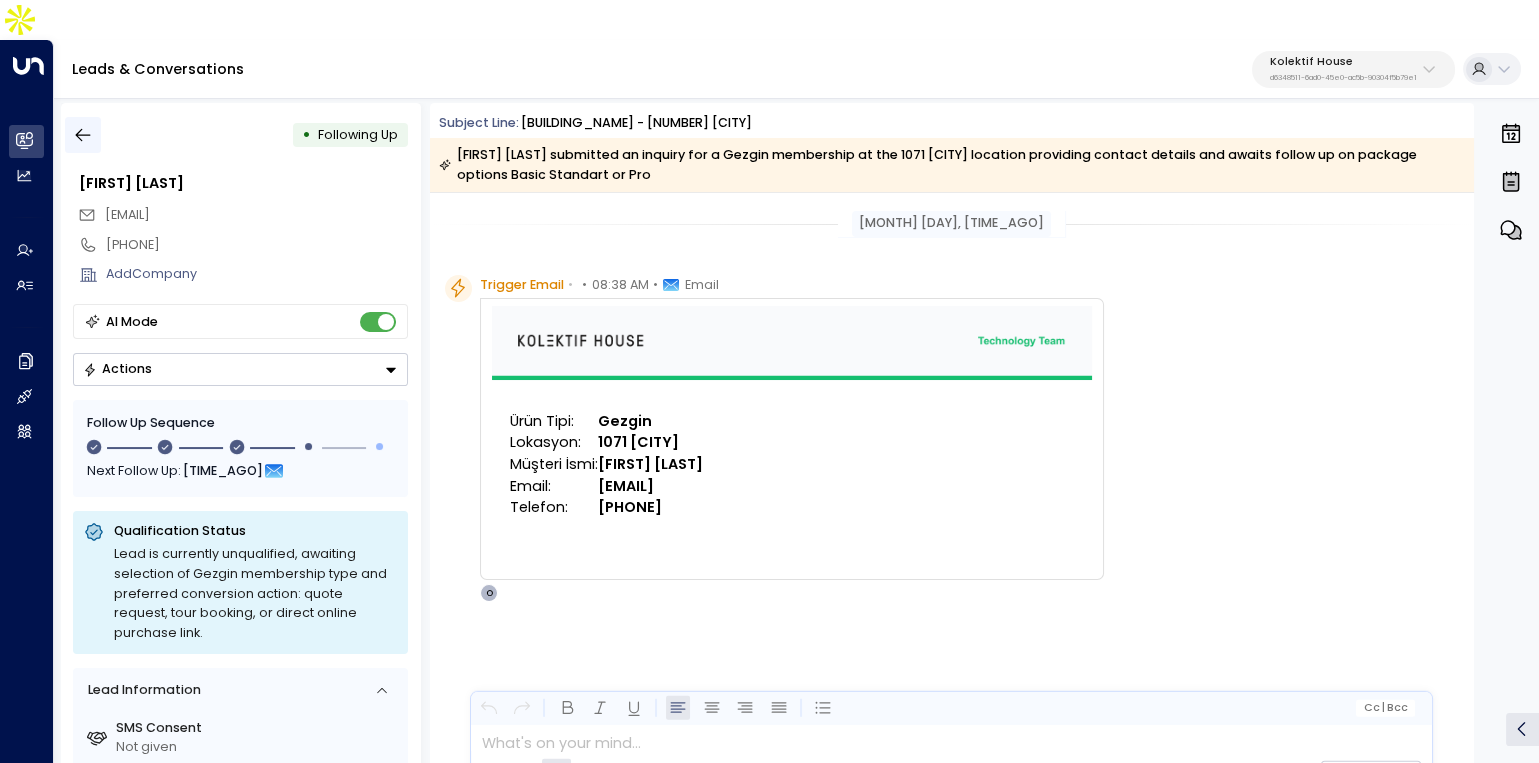 click 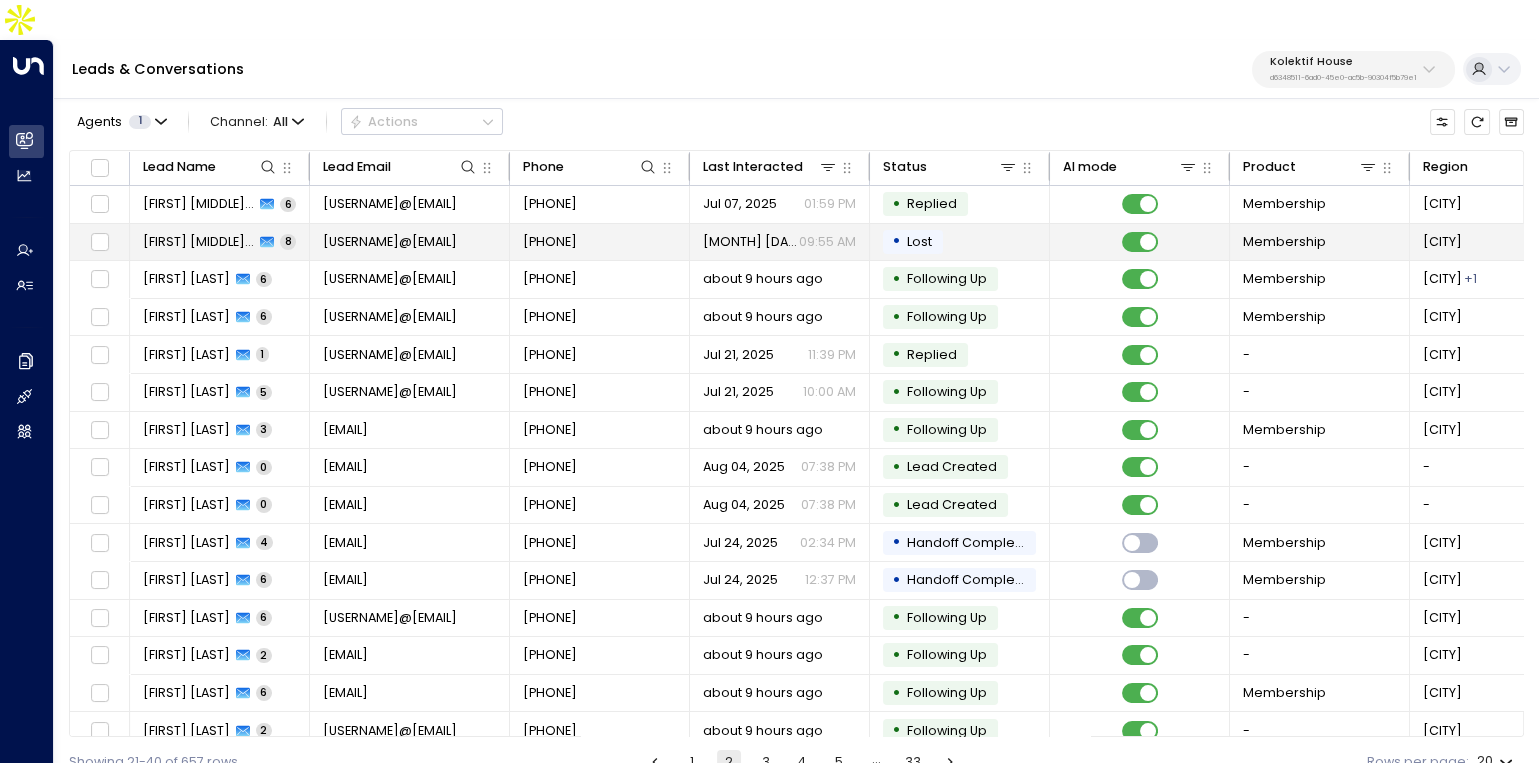 click on "[USERNAME]@[EMAIL]" at bounding box center [410, 242] 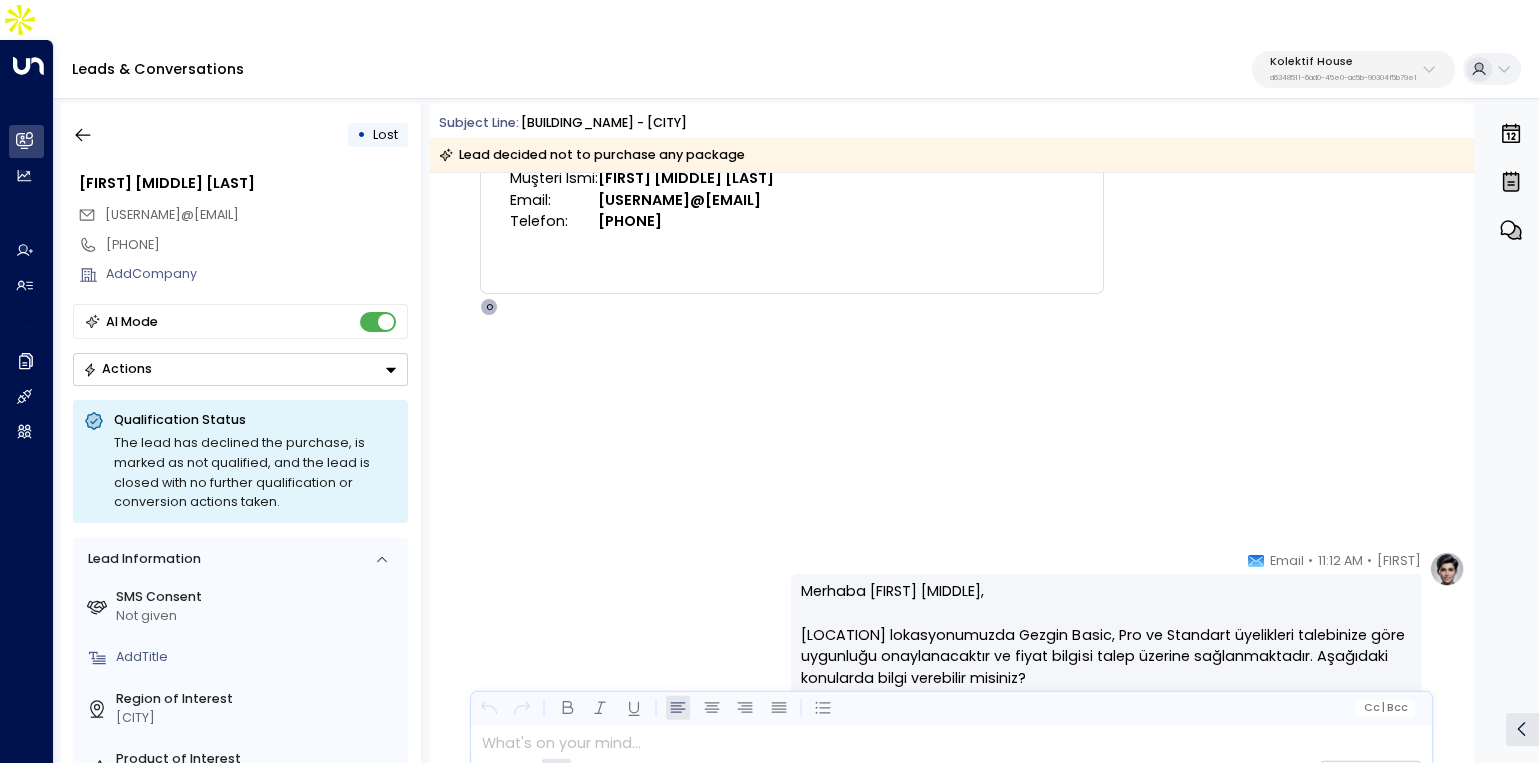scroll, scrollTop: 228, scrollLeft: 0, axis: vertical 